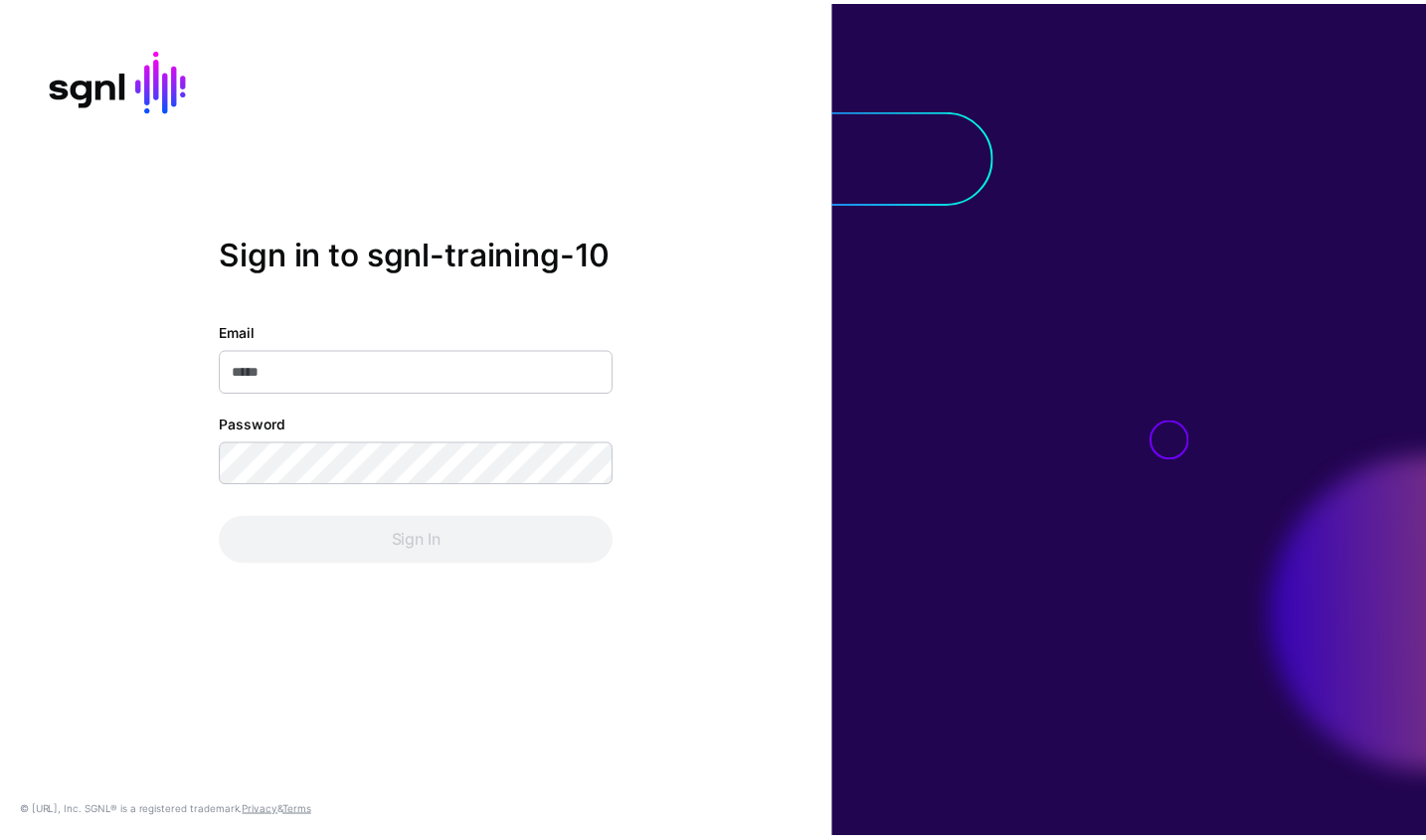 scroll, scrollTop: 0, scrollLeft: 0, axis: both 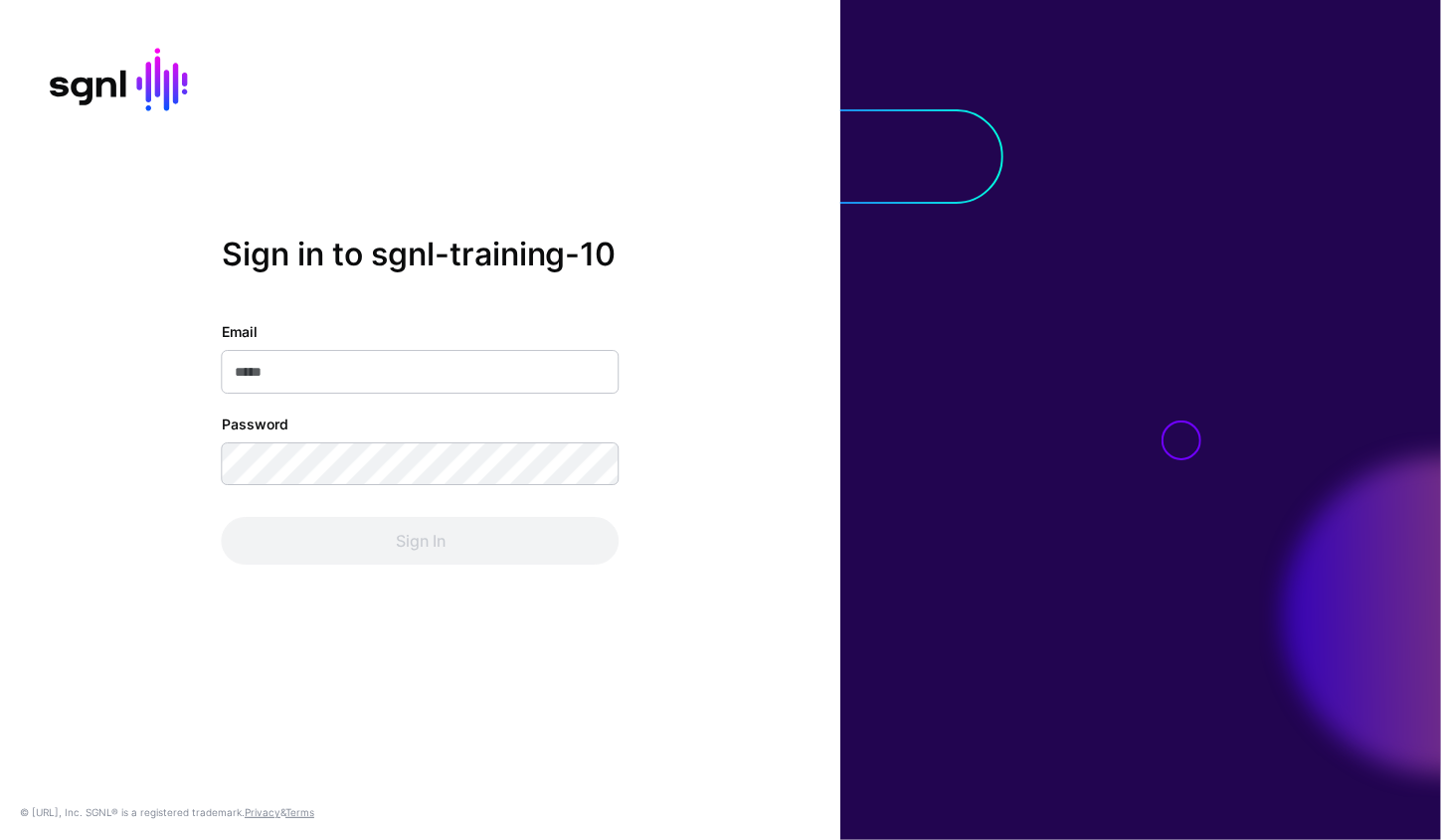 click on "Email" at bounding box center [421, 372] 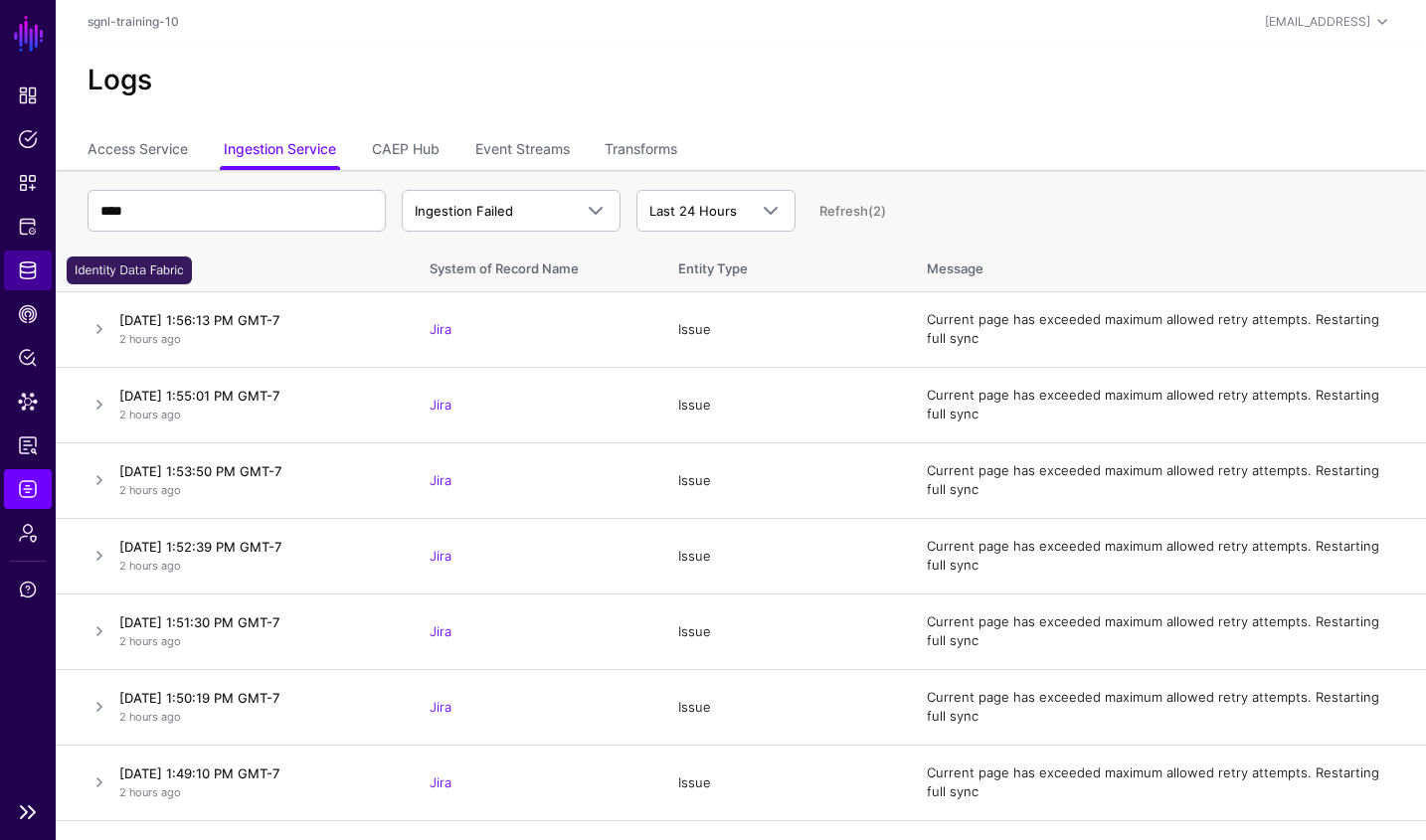 click on "Identity Data Fabric" 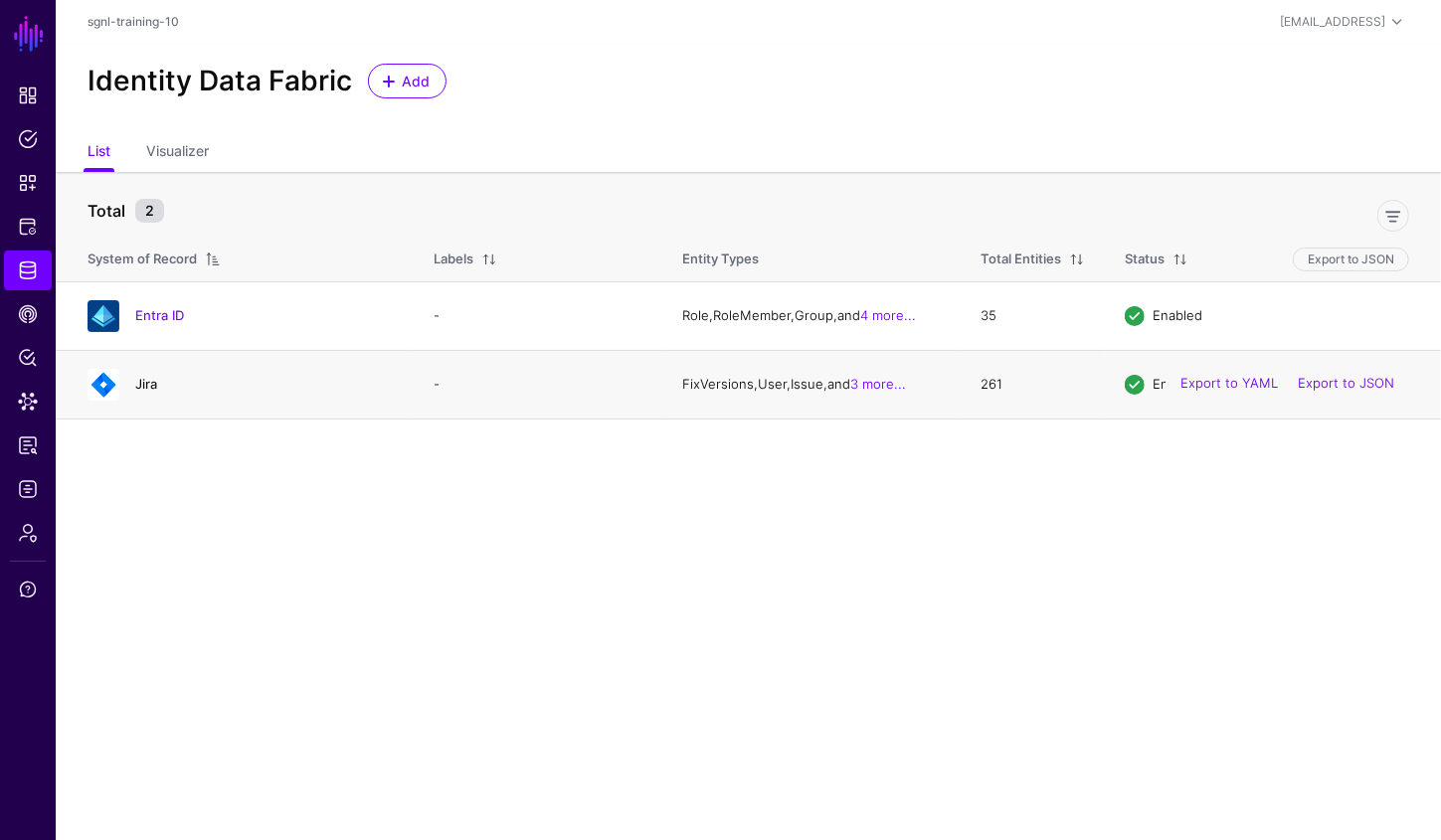 click on "Jira" 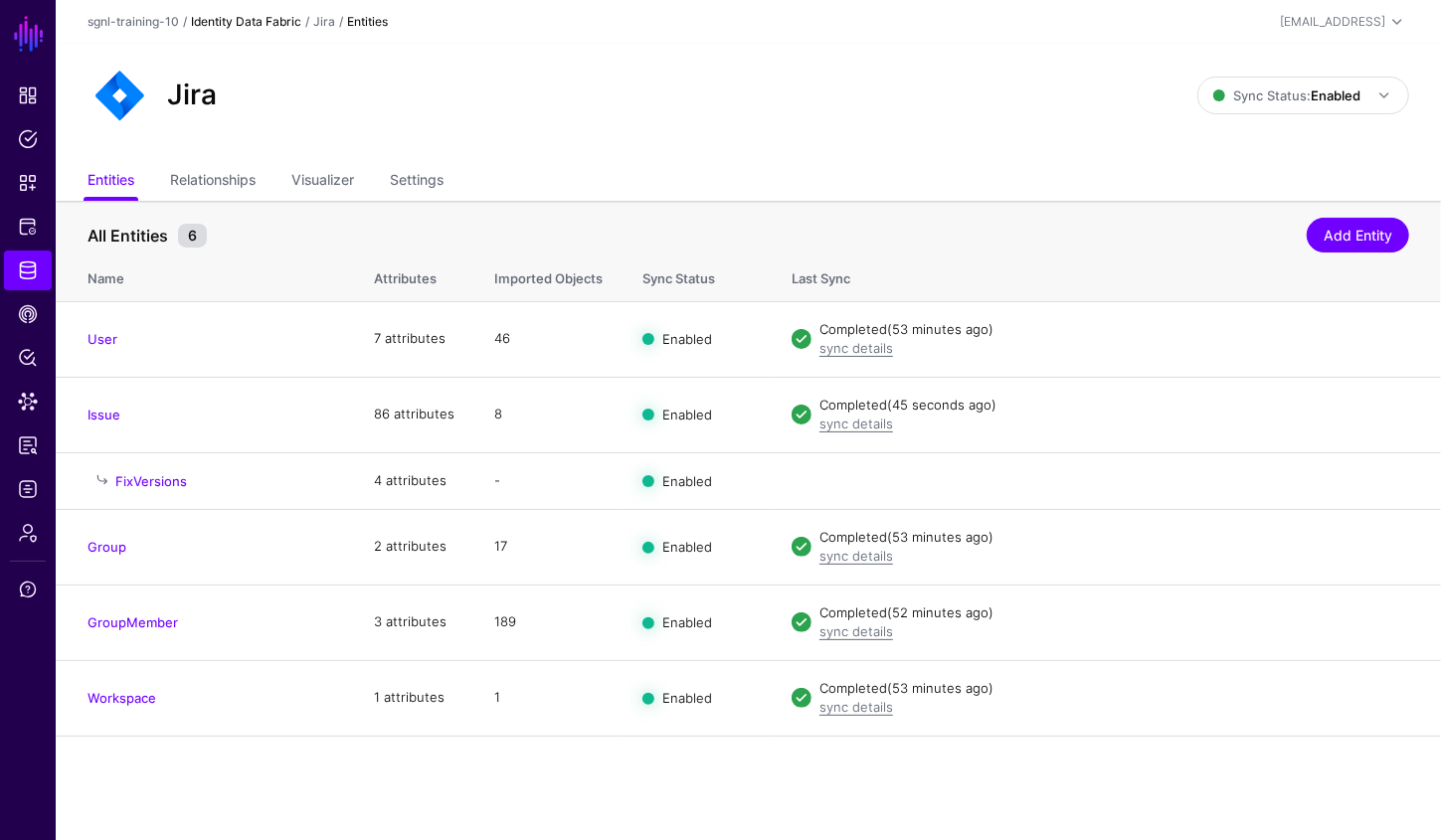 click on "Identity Data Fabric" 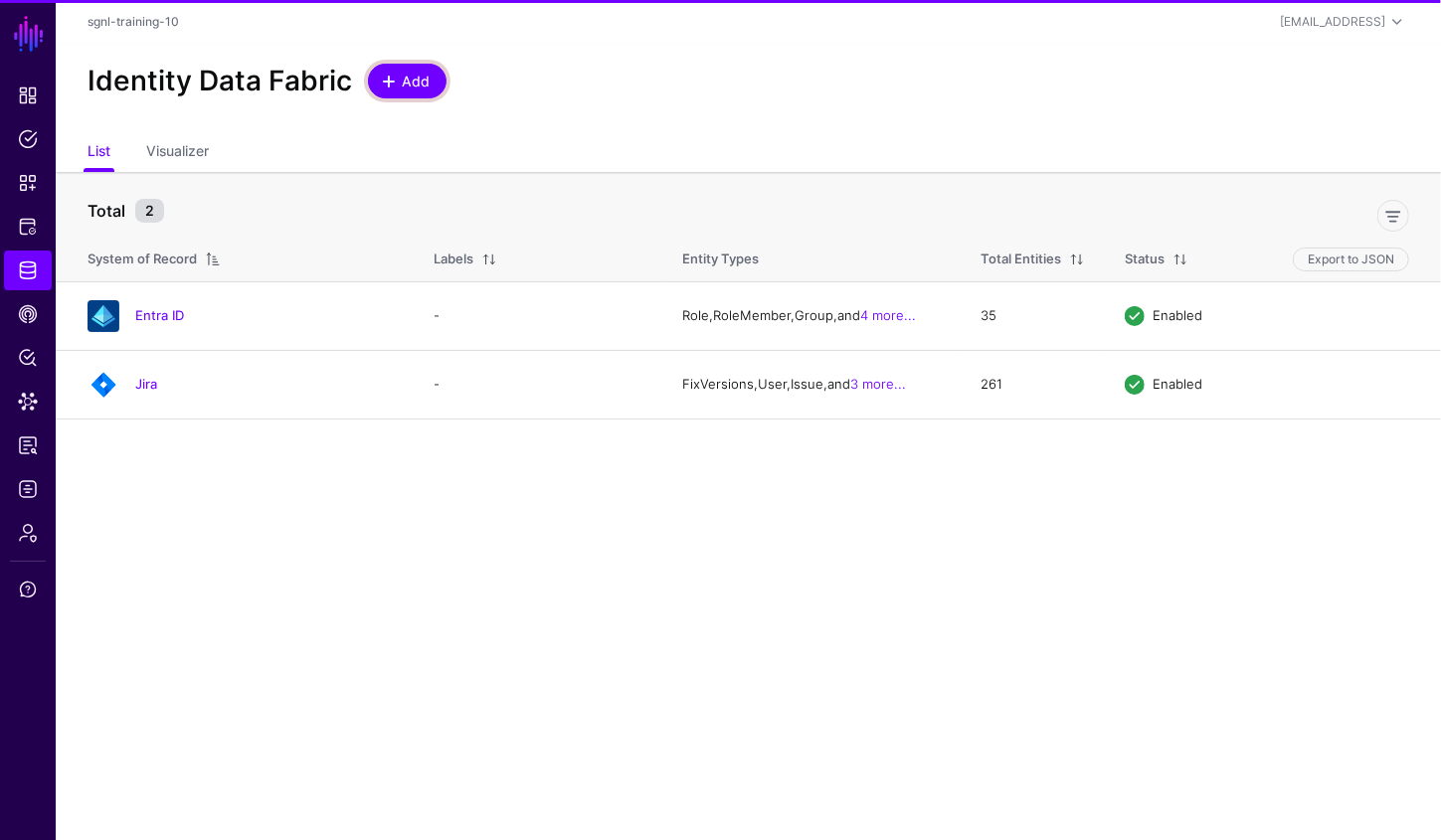 click on "Add" 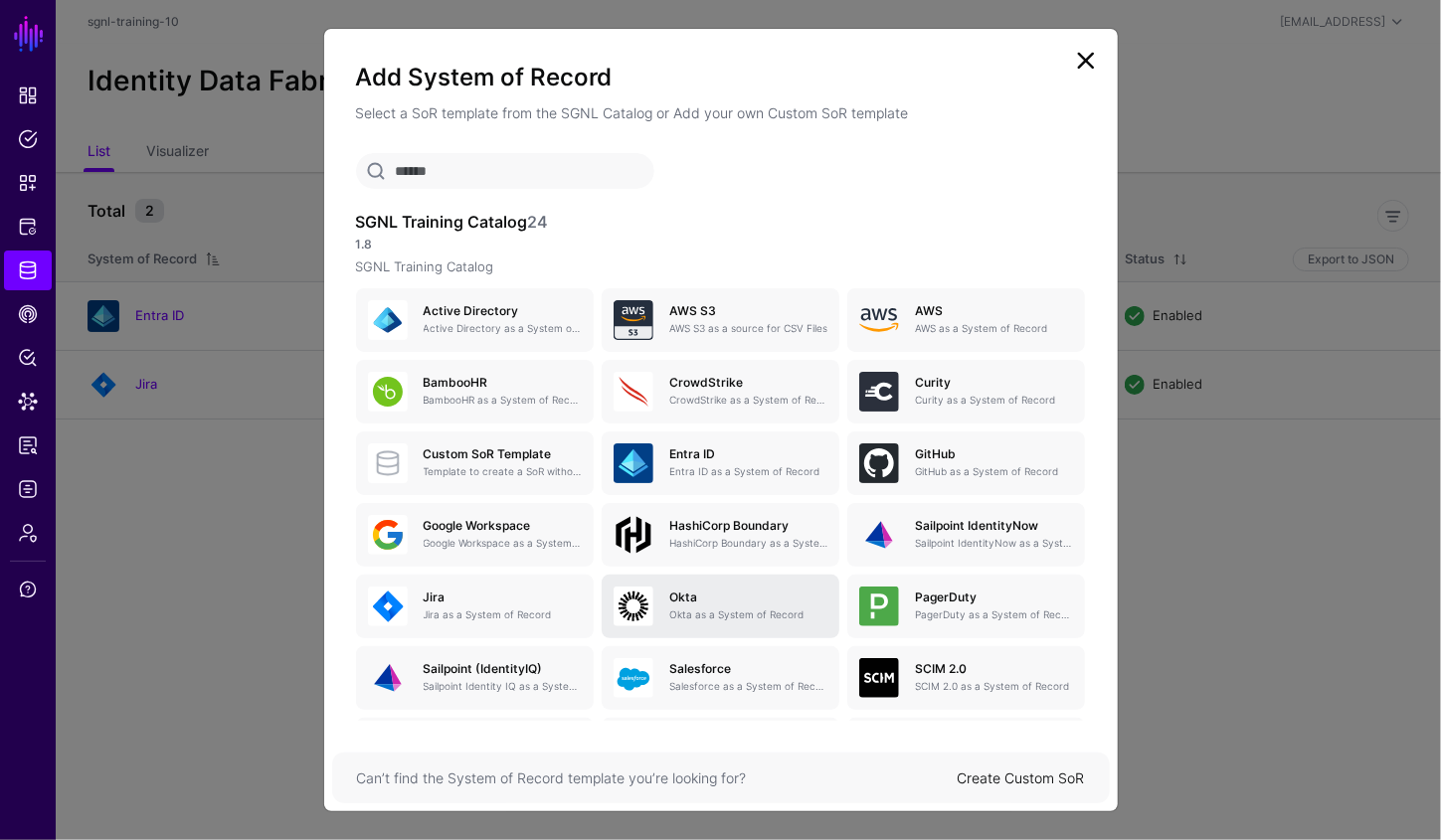 click on "Okta as a System of Record" 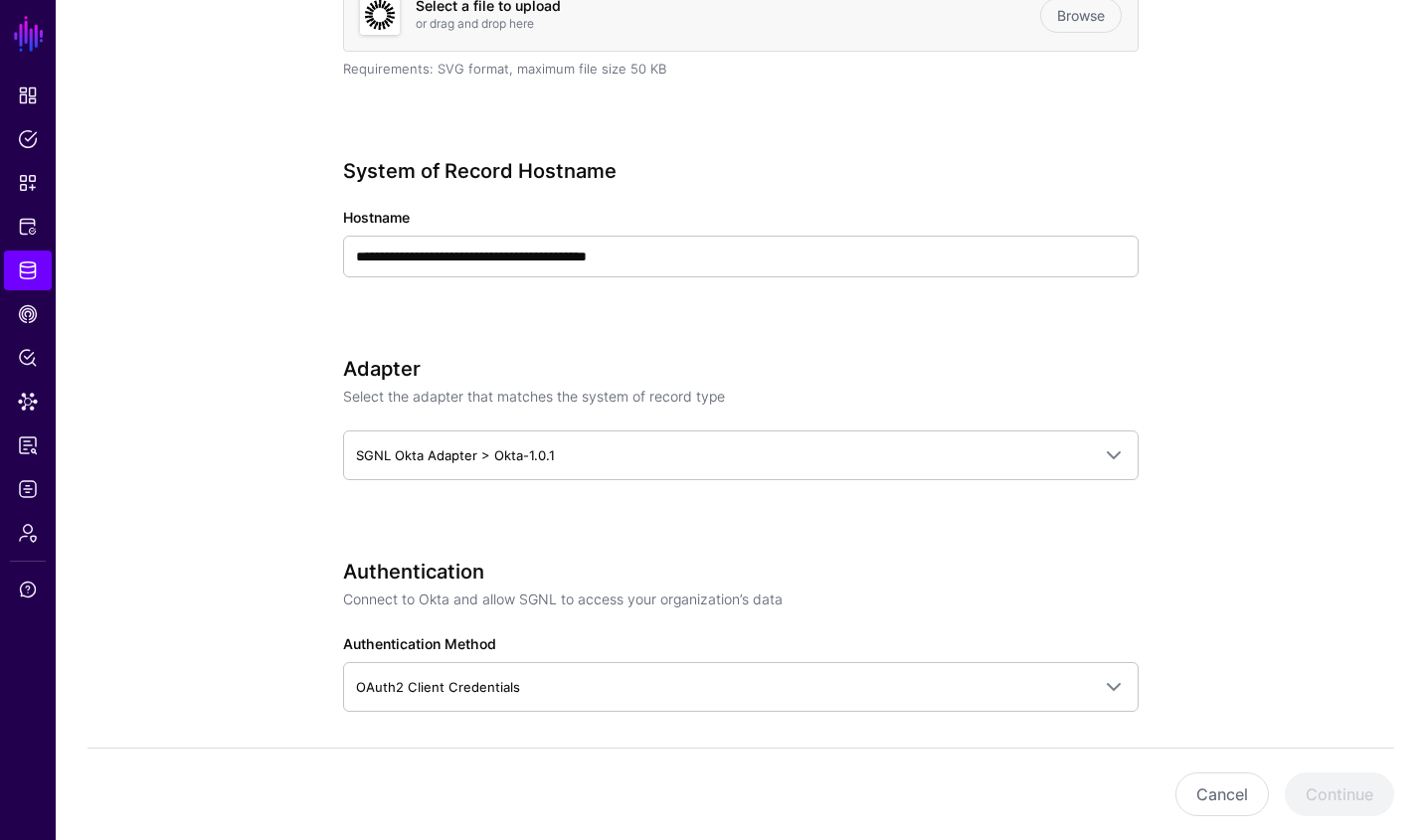 scroll, scrollTop: 696, scrollLeft: 0, axis: vertical 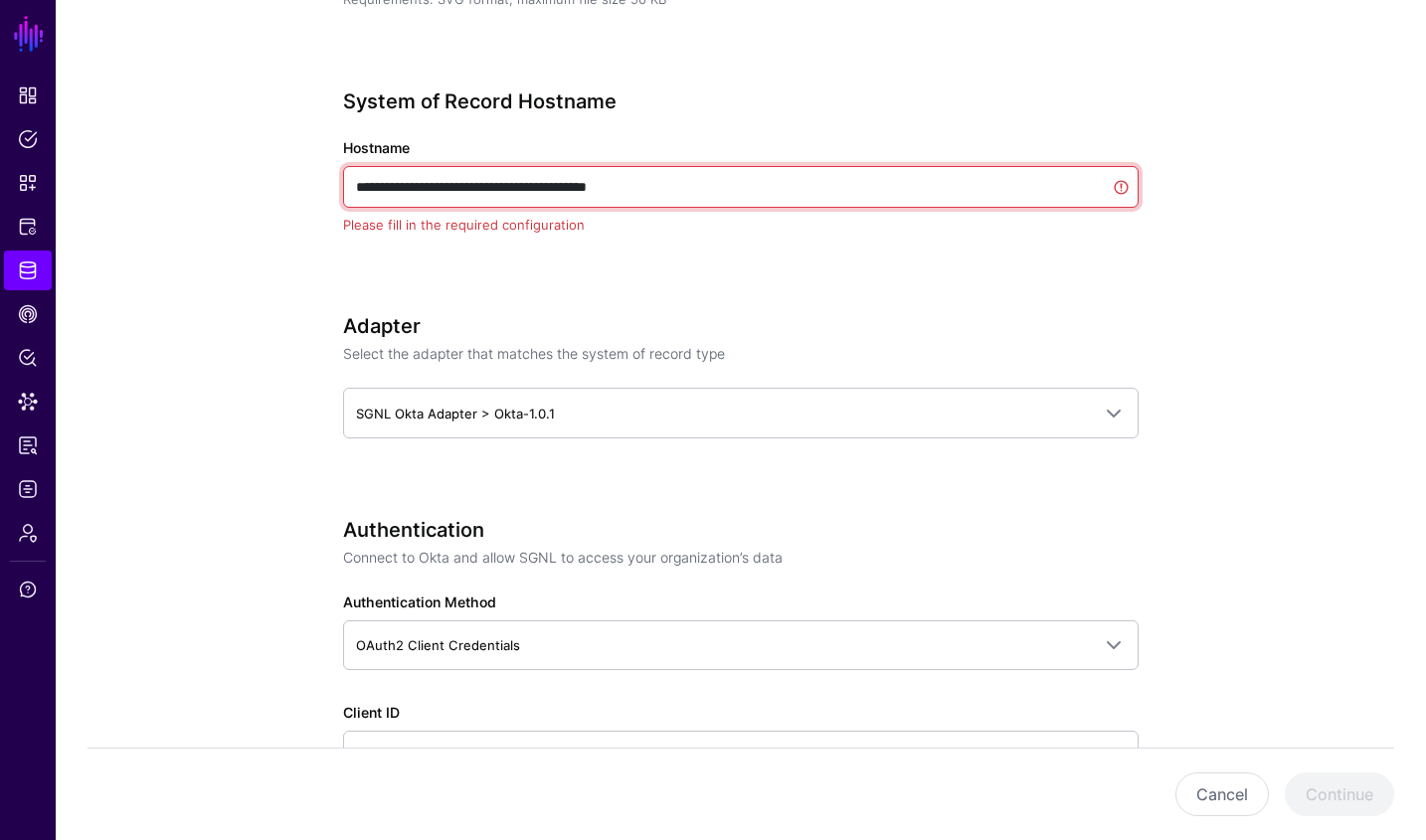 drag, startPoint x: 626, startPoint y: 173, endPoint x: 776, endPoint y: 203, distance: 152.97059 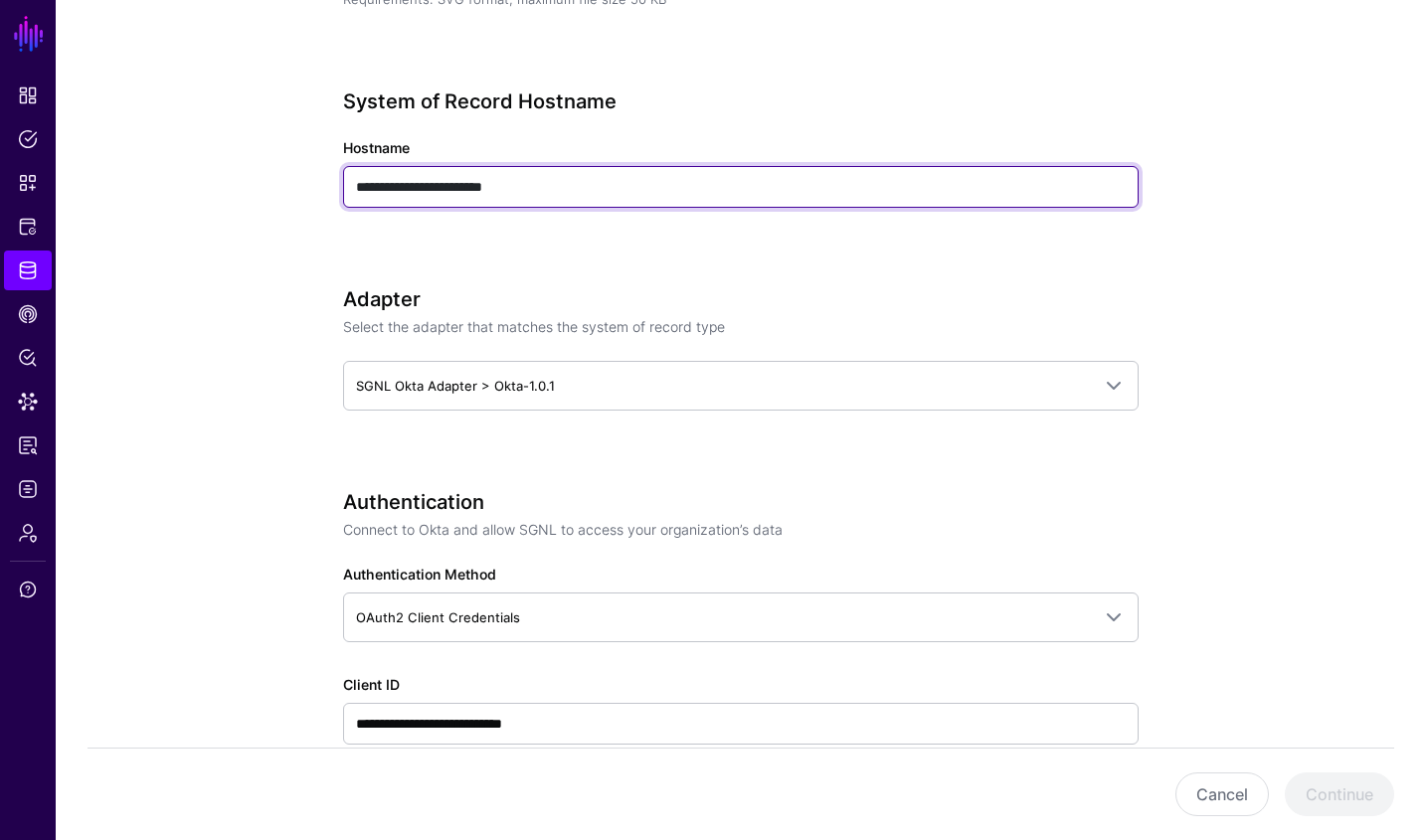 type on "**********" 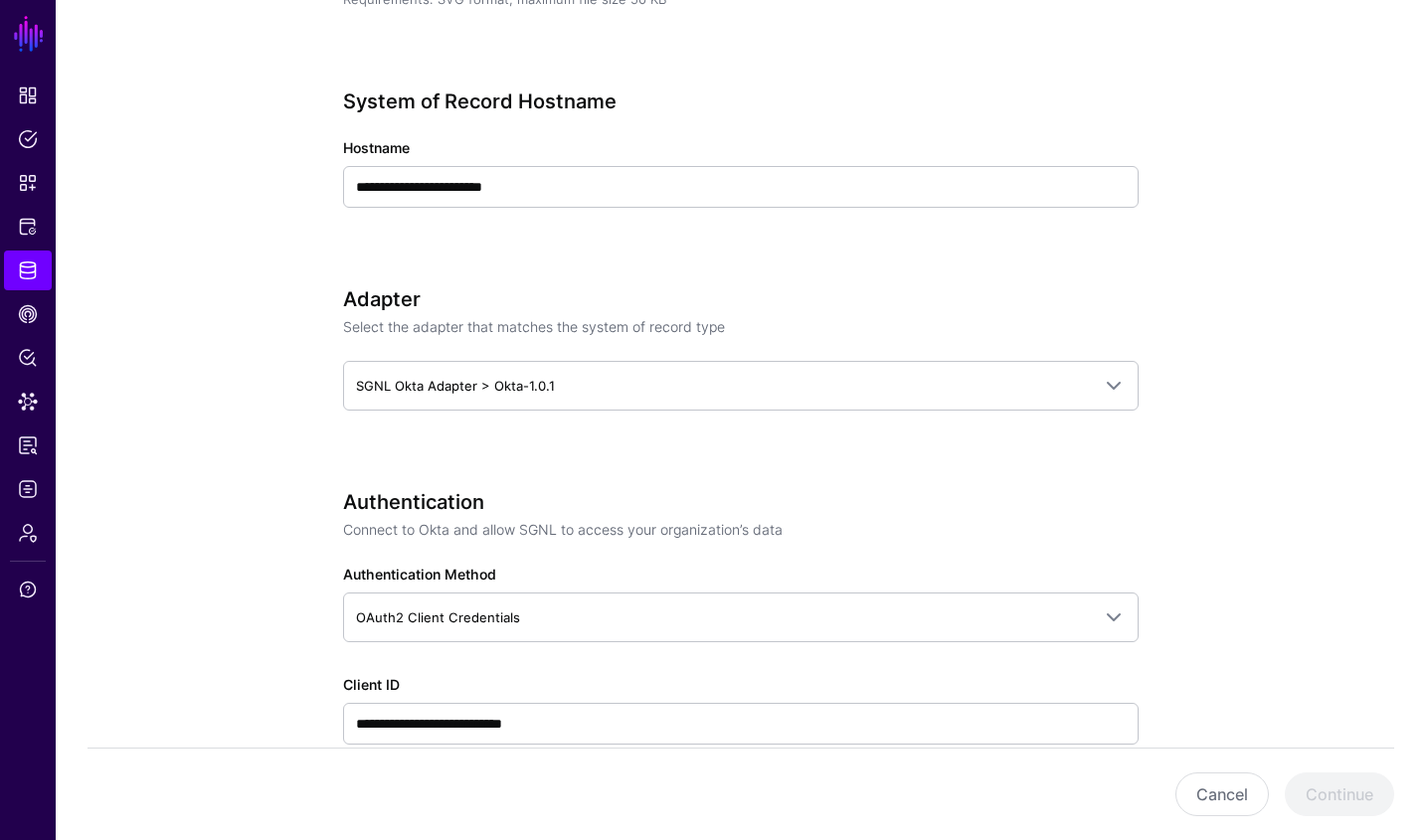click on "Adapter Select the adapter that matches the system of record type SGNL Okta Adapter > Okta-1.0.1  No Adapter  Standard Adapters  SGNL AWS Adapter > AWS-1.0.0   SGNL Azure AD Adapter > AzureAD-1.0.1   SGNL BambooHR Adapter > BambooHR-1.0.0   SGNL CrowdStrike Adapter > CrowdStrike-1.0.0   SGNL Duo Adapter > Duo-1.0.0   SGNL EventPush Adapter > EventStreams-1.0.0   SGNL GitHub Adapter > GitHub-1.0.0   SGNL Google Workspace Adapter > GoogleWorkspace-1.0.0   SGNL HashiCorp Boundary Adapter > HashiCorpBoundary-1.0.0   SGNL IdentityNow Adapter > IdentityNow-1.0.0   SGNL Jira Adapter > Jira-1.0.0   SGNL Jira Datacenter Adapter > JiraDatacenter-1.0.0   SGNL LDAP Adapter > LDAP-1.0.0   SGNL MySQL Adapter > MySQL-0.0.1-alpha   SGNL Okta Adapter > Okta-1.0.1   SGNL PagerDuty Adapter > PagerDuty-1.0.0   SGNL AWS S3 Adapter > S3-1.0.0   SGNL Salesforce Adapter > Salesforce-1.0.1   SGNL SCIM 2.0 Adapter > SCIM2.0-1.0.0   SGNL ServiceNow Adapter > ServiceNow-1.0.1   SGNL Workday Adapter > Workday-1.0.0" 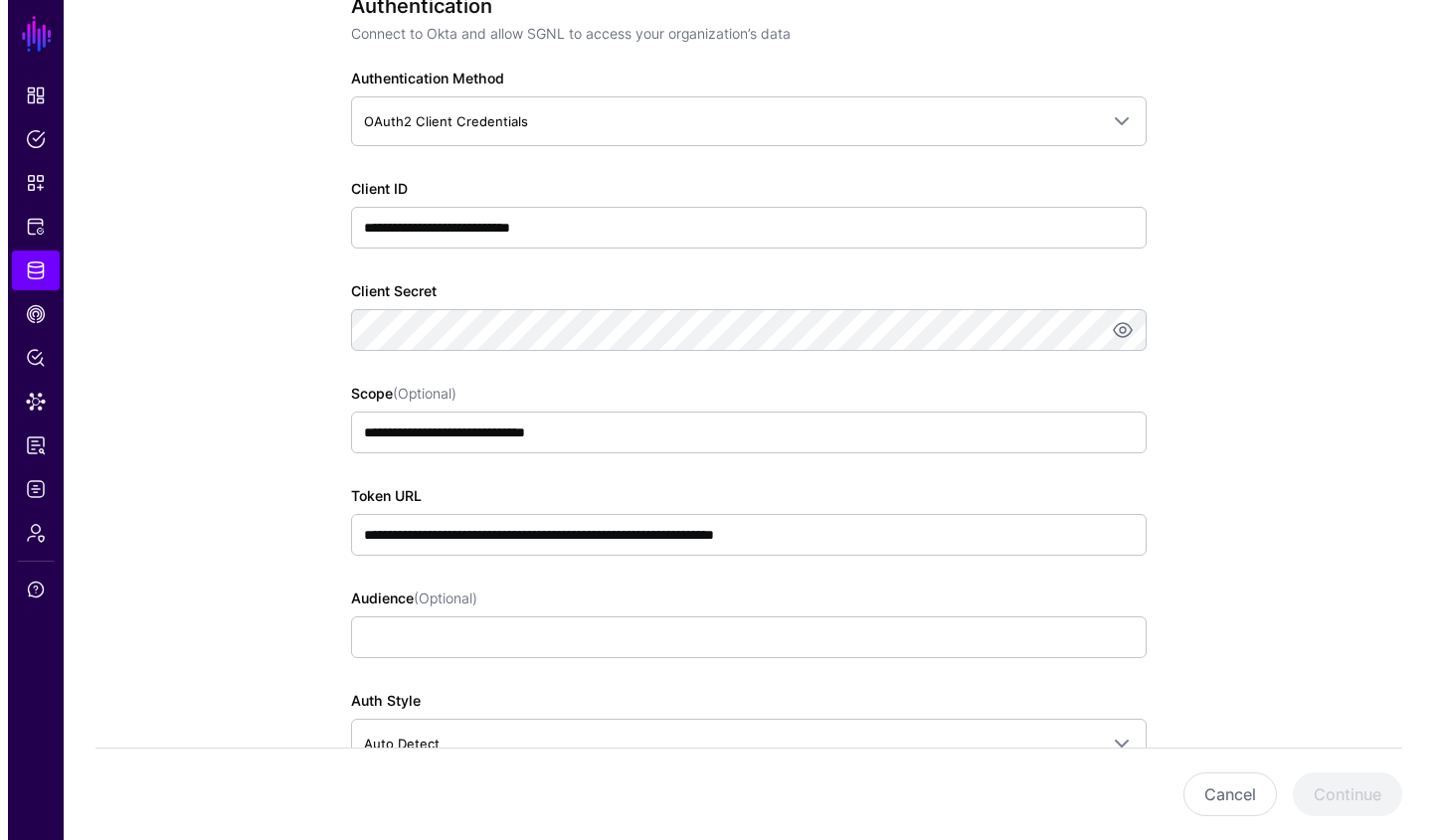 scroll, scrollTop: 1193, scrollLeft: 0, axis: vertical 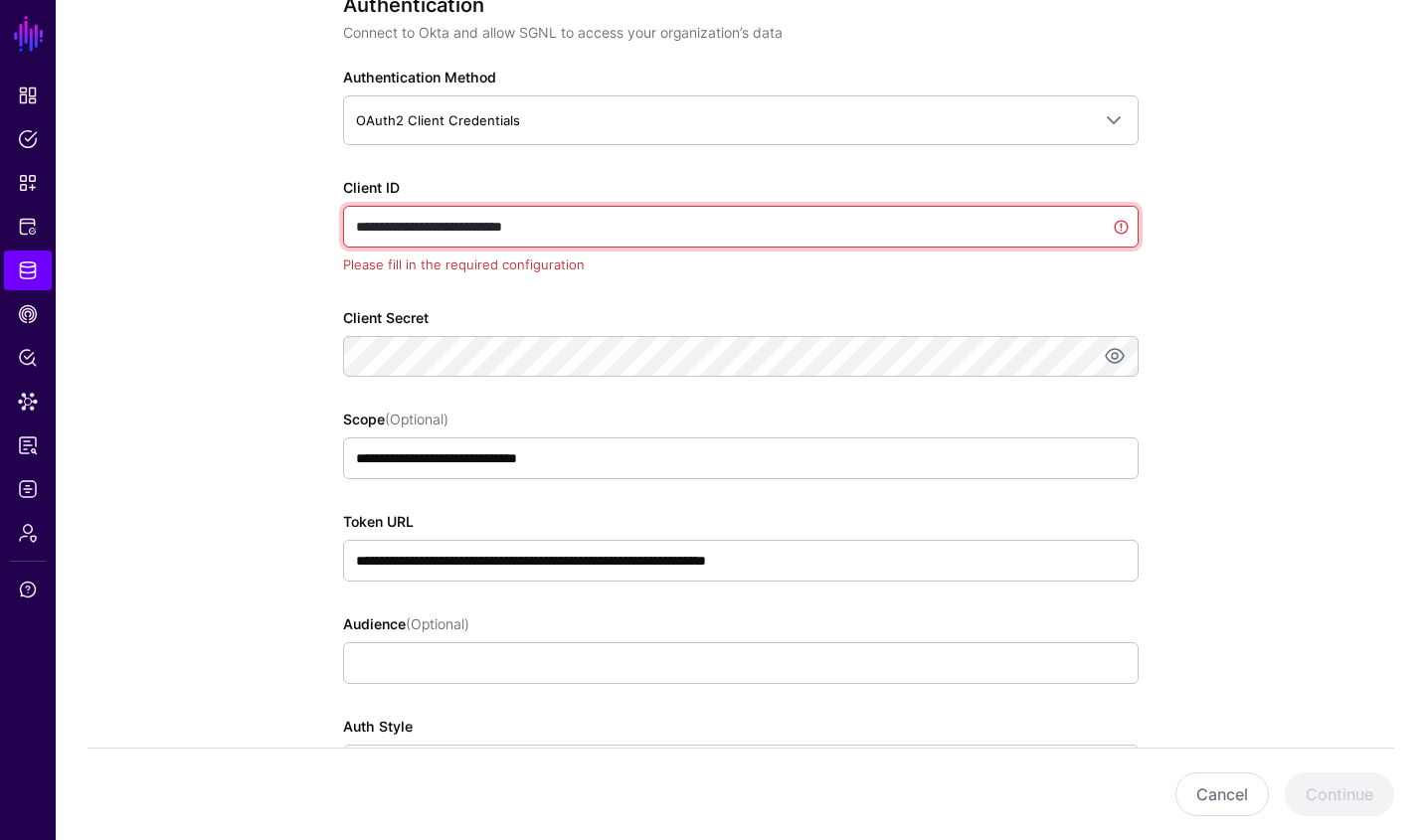 paste 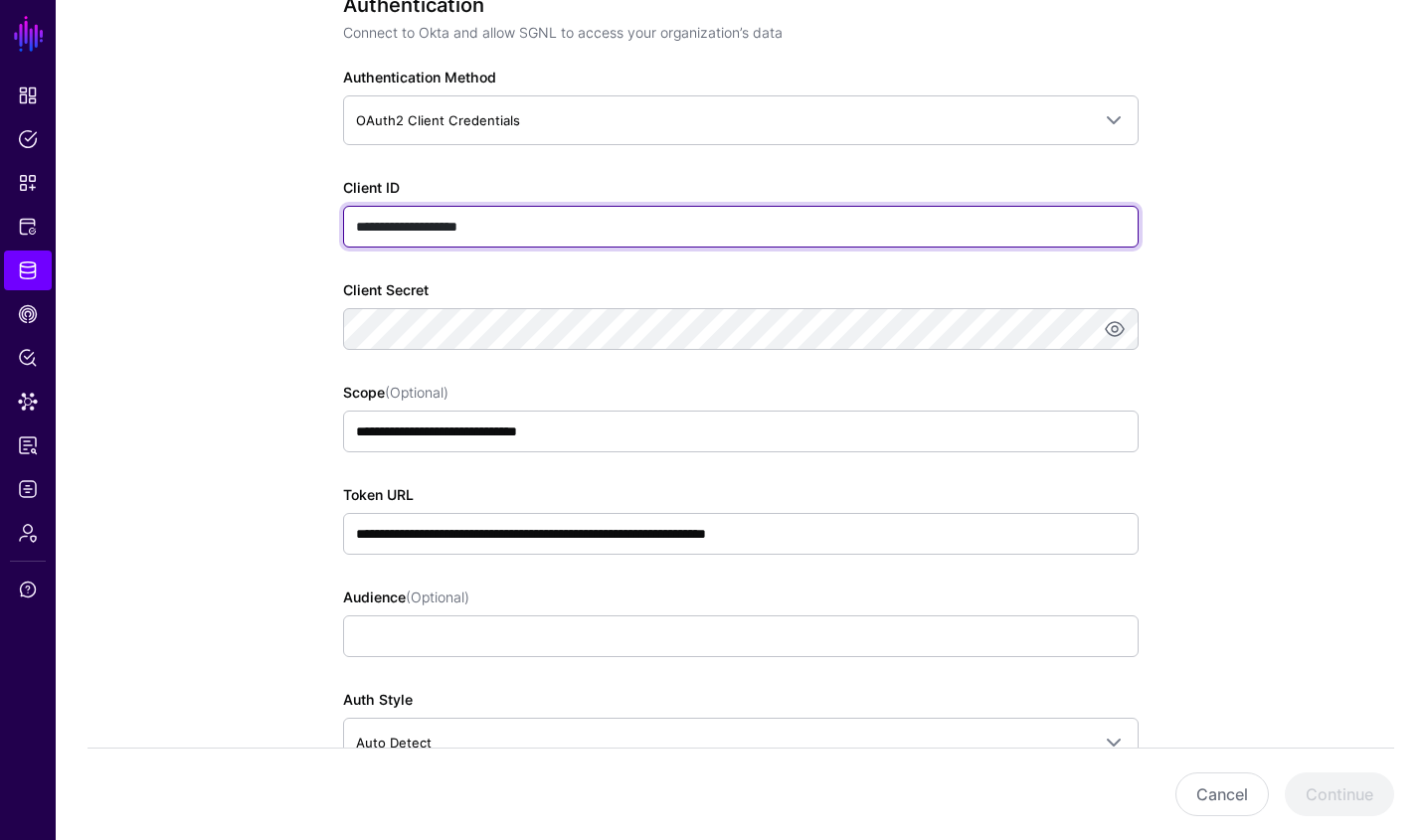 type on "**********" 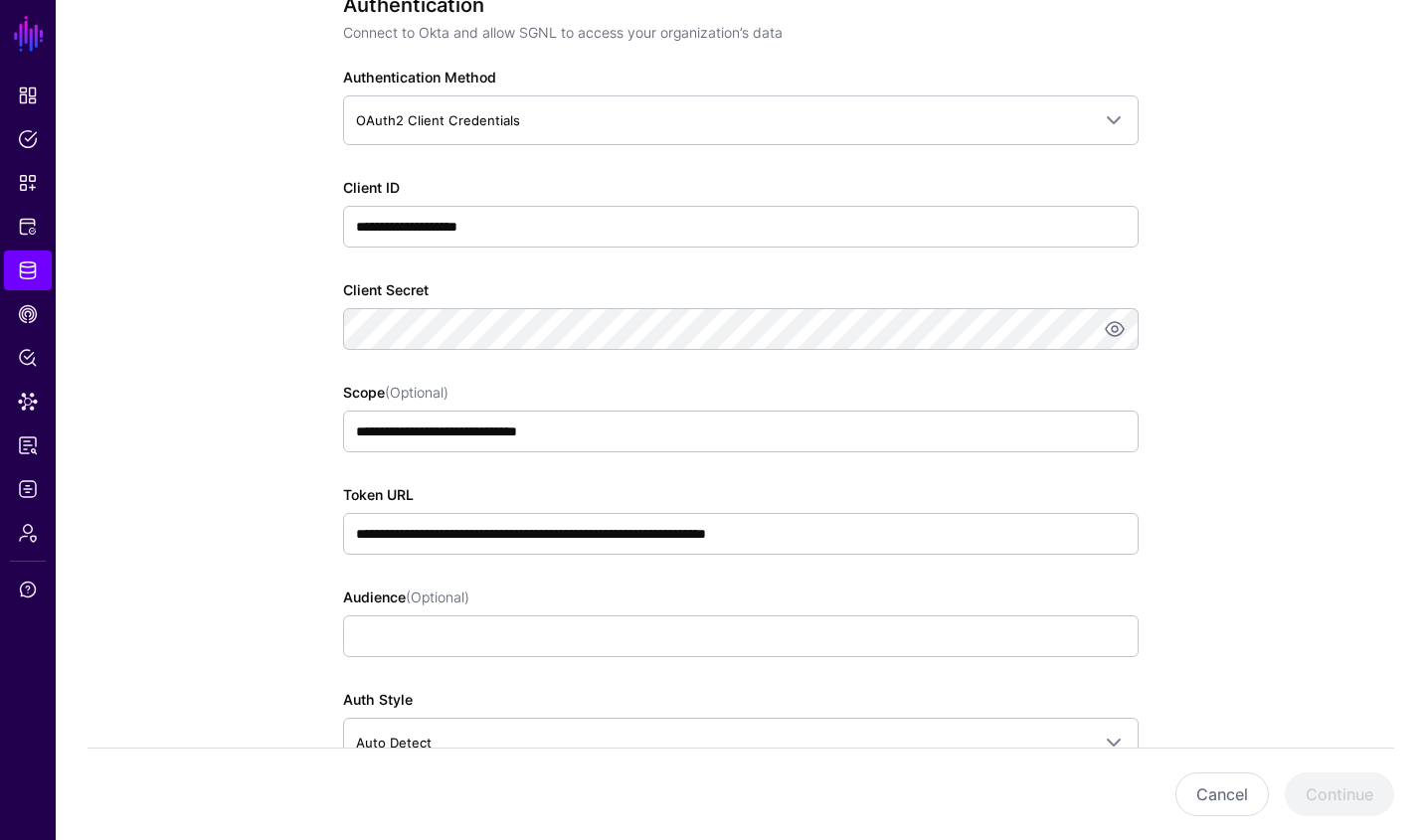 click on "**********" 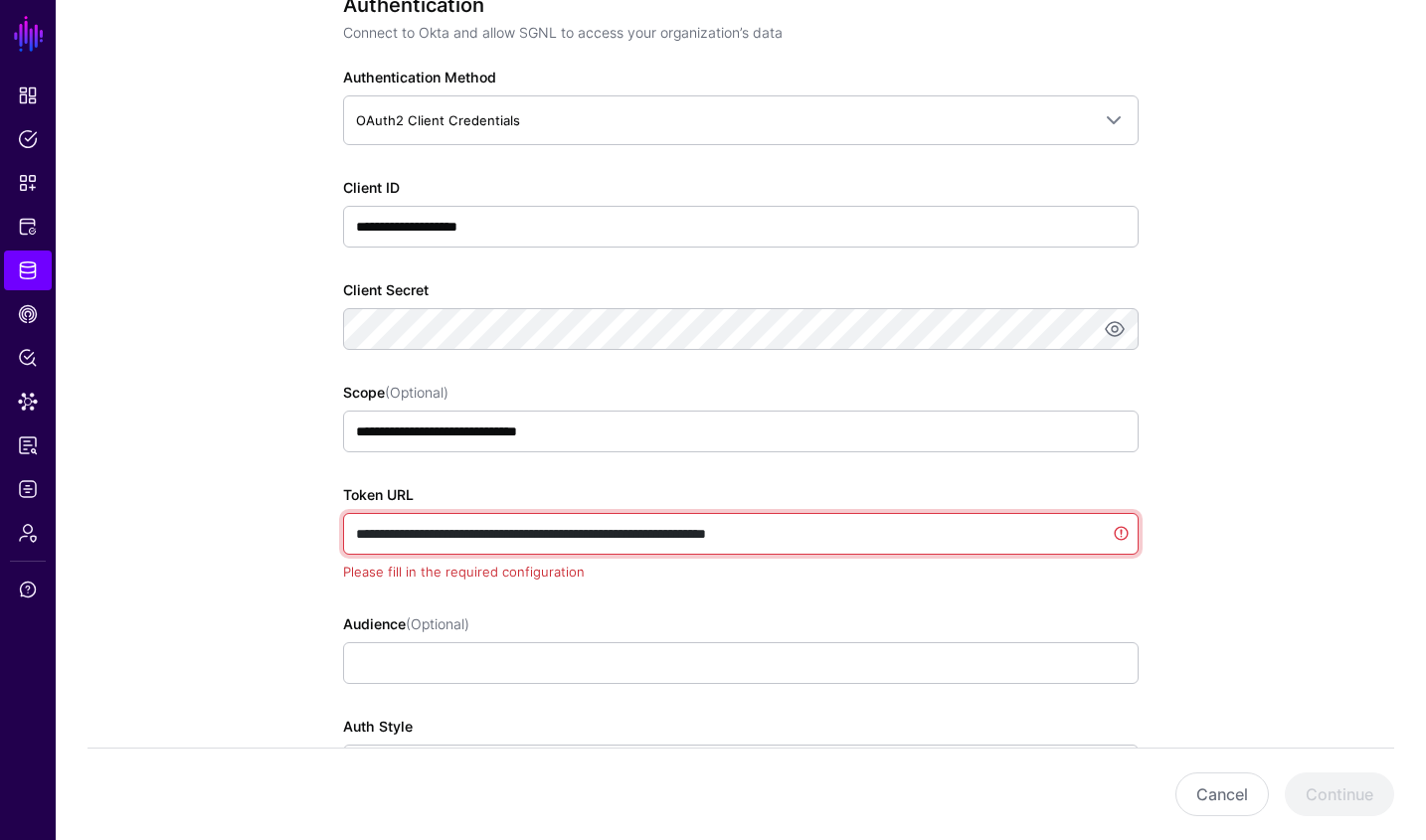drag, startPoint x: 674, startPoint y: 525, endPoint x: 613, endPoint y: 535, distance: 61.814238 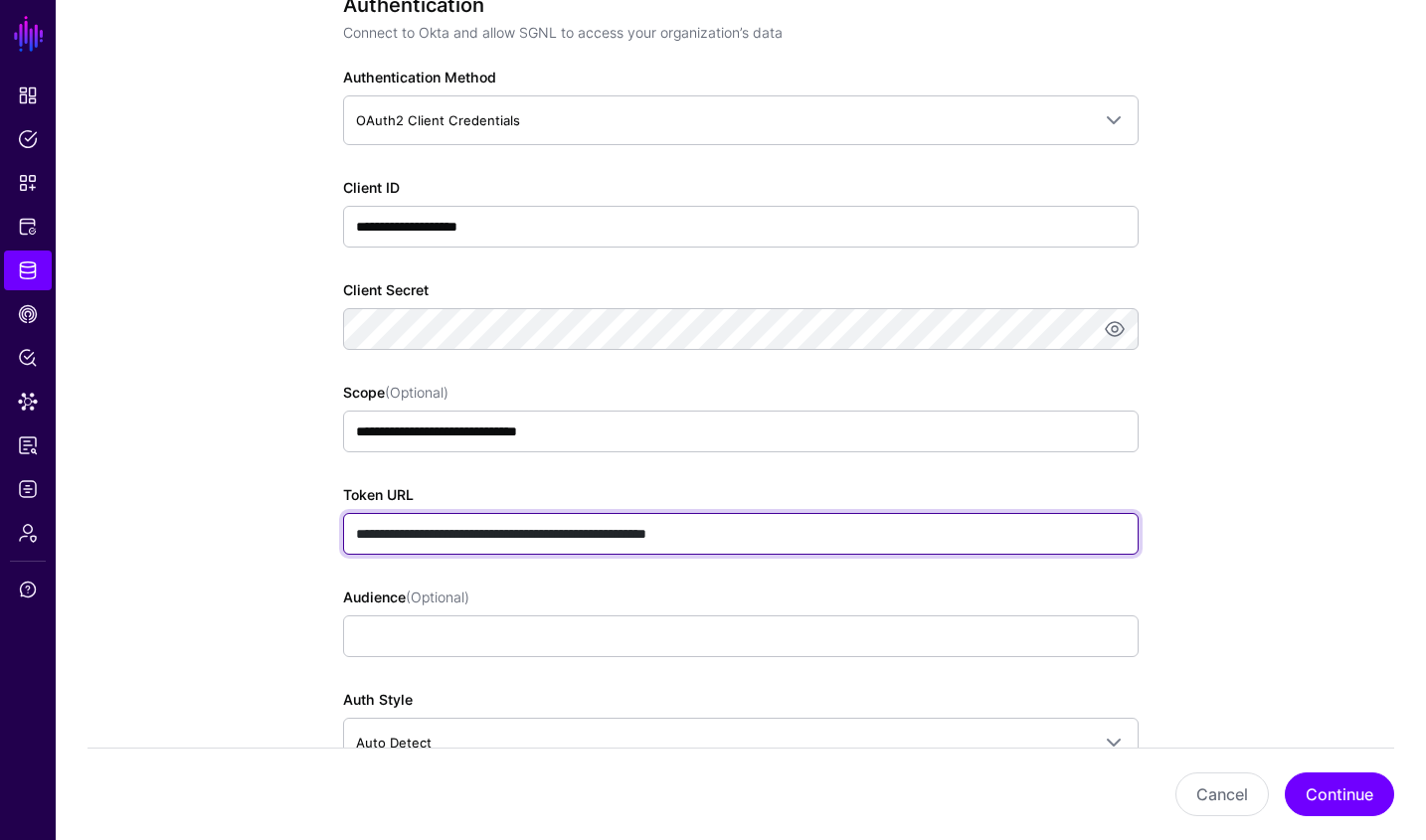 type on "**********" 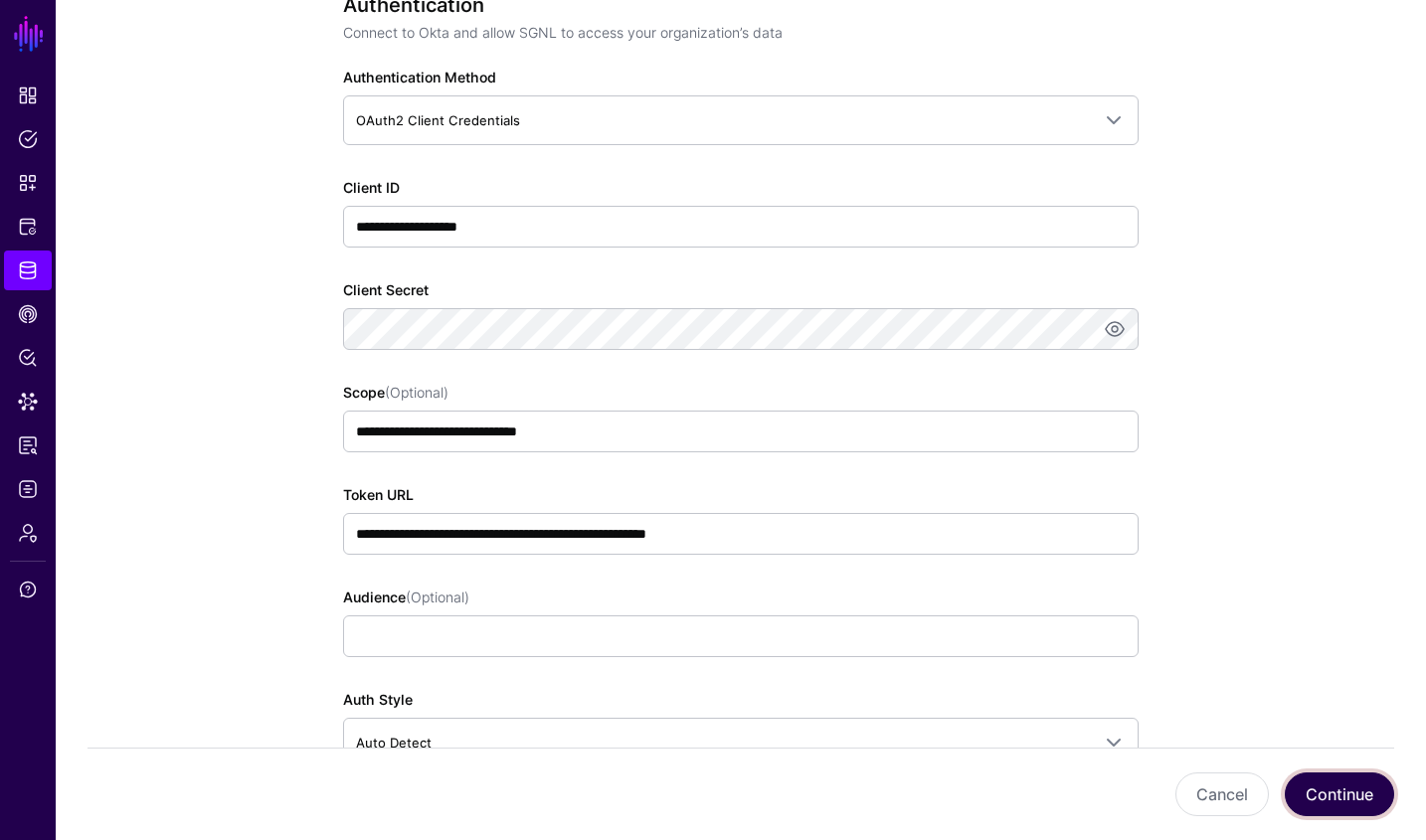 click on "Continue" 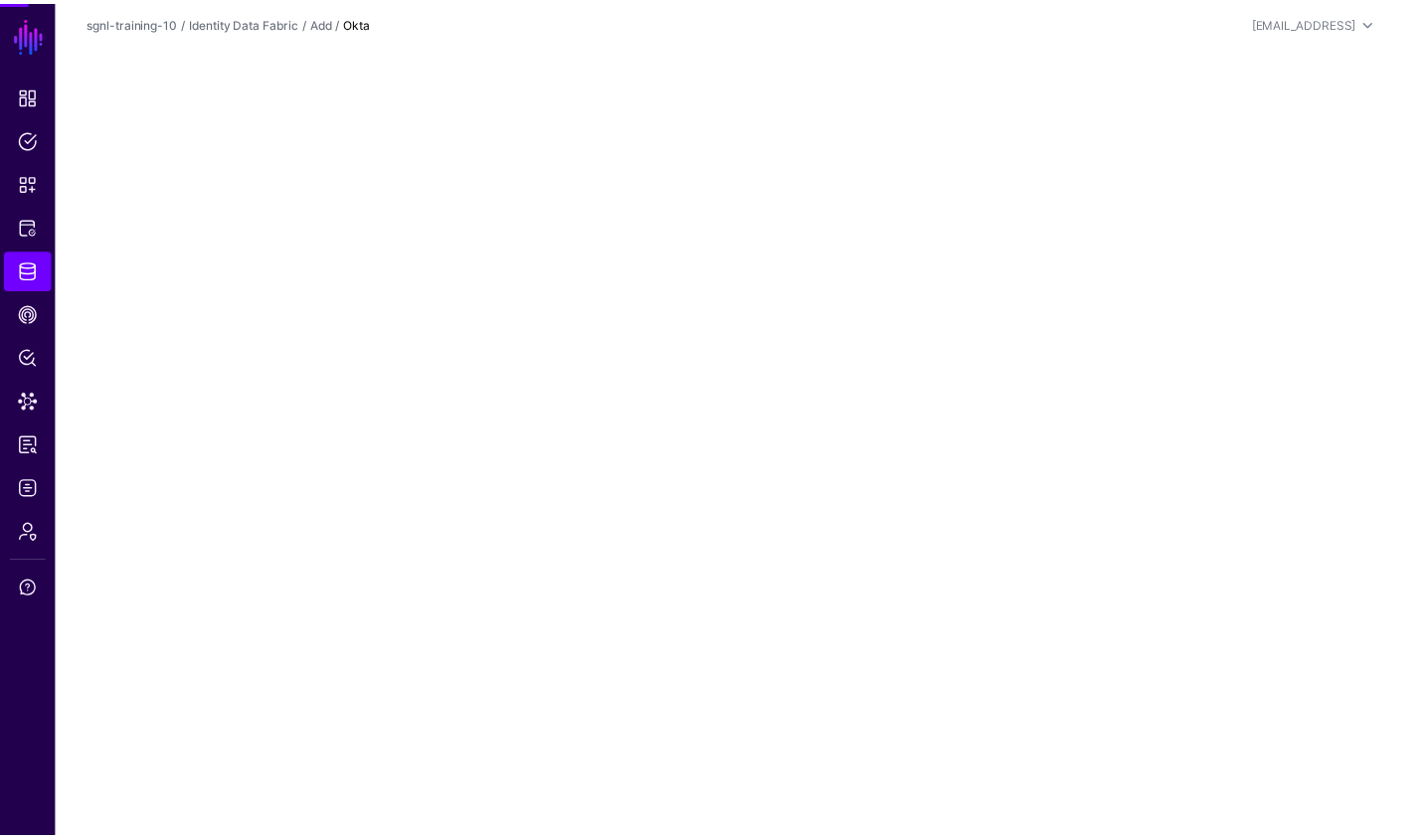 scroll, scrollTop: 0, scrollLeft: 0, axis: both 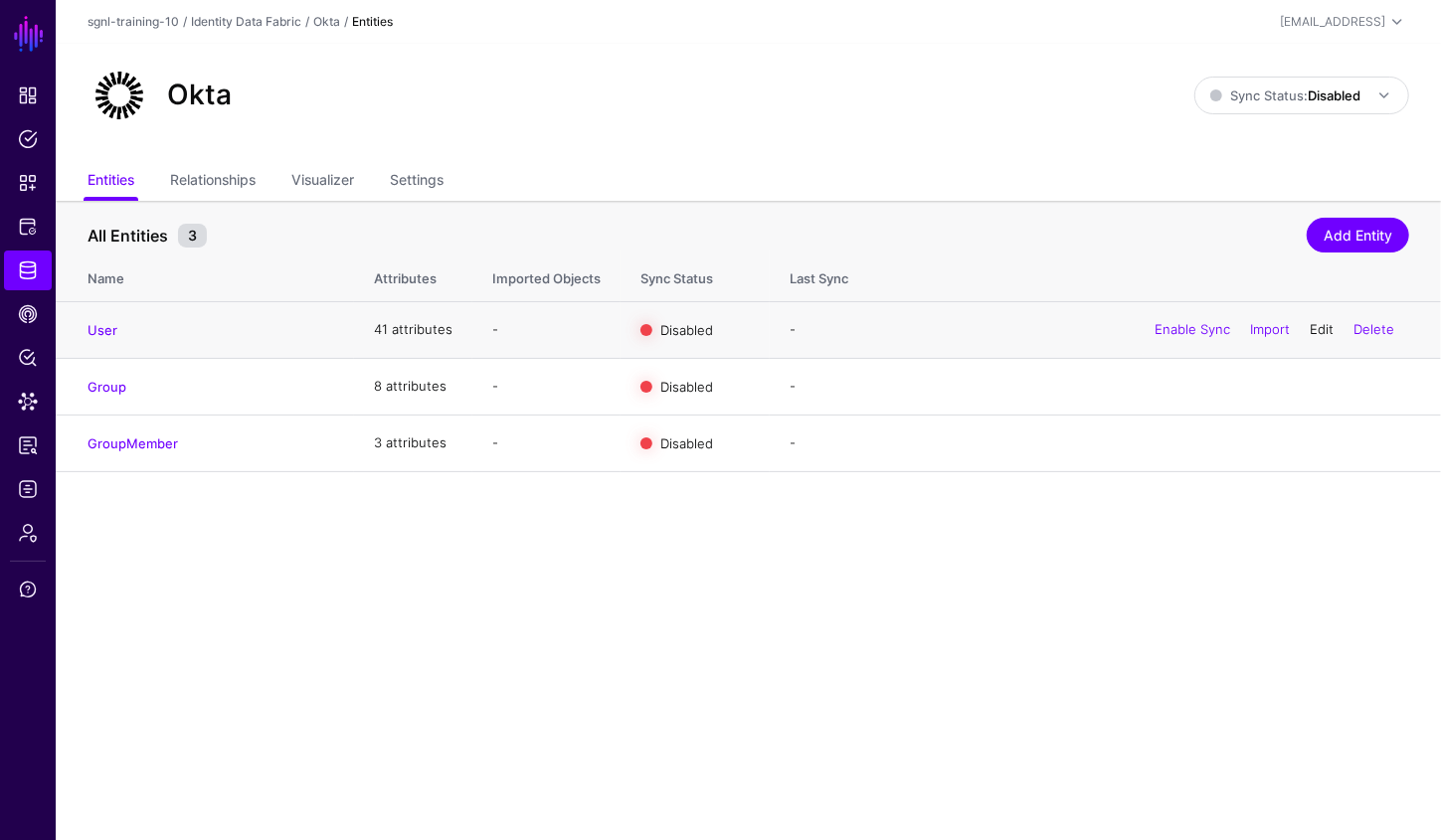 click on "Edit" 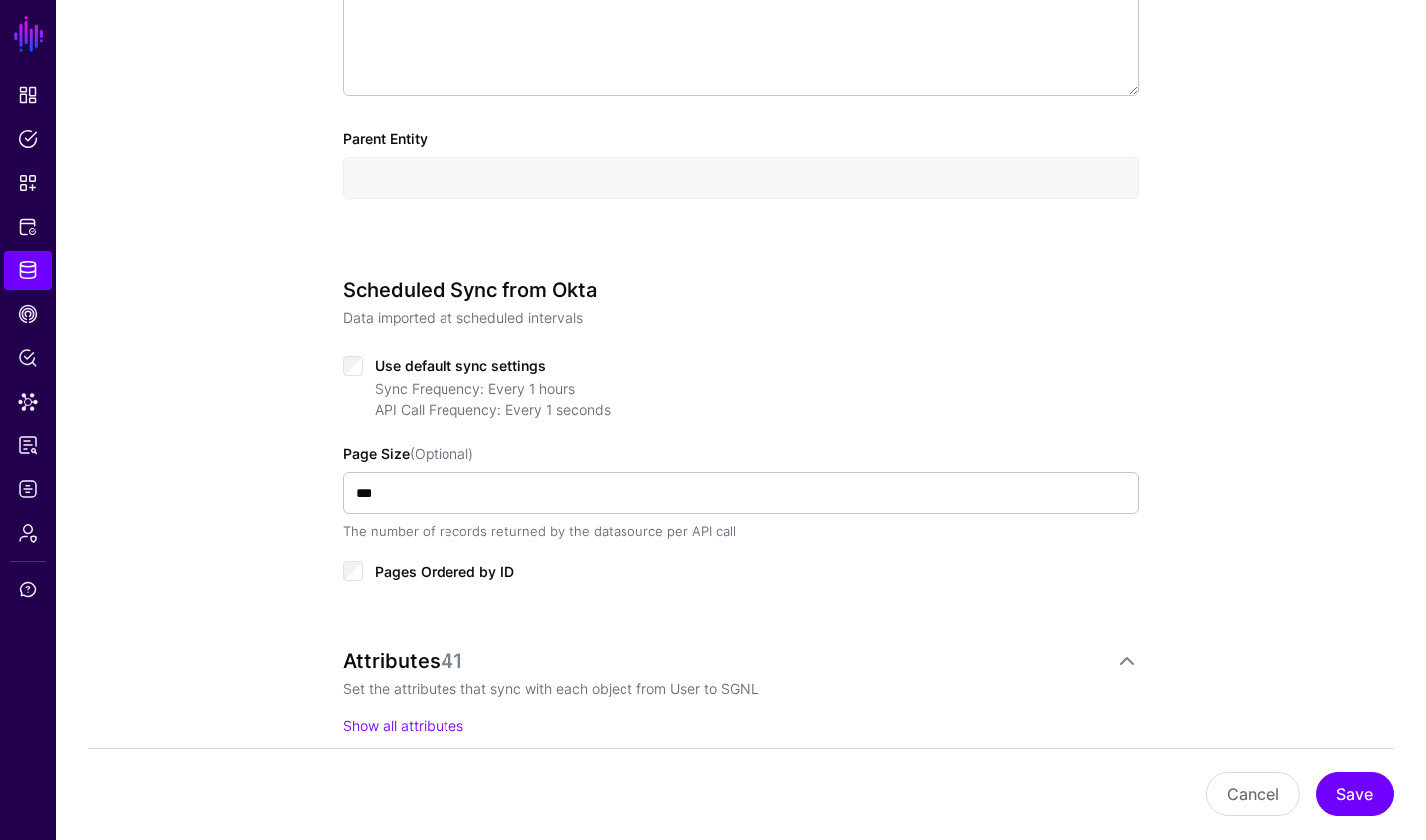 scroll, scrollTop: 718, scrollLeft: 0, axis: vertical 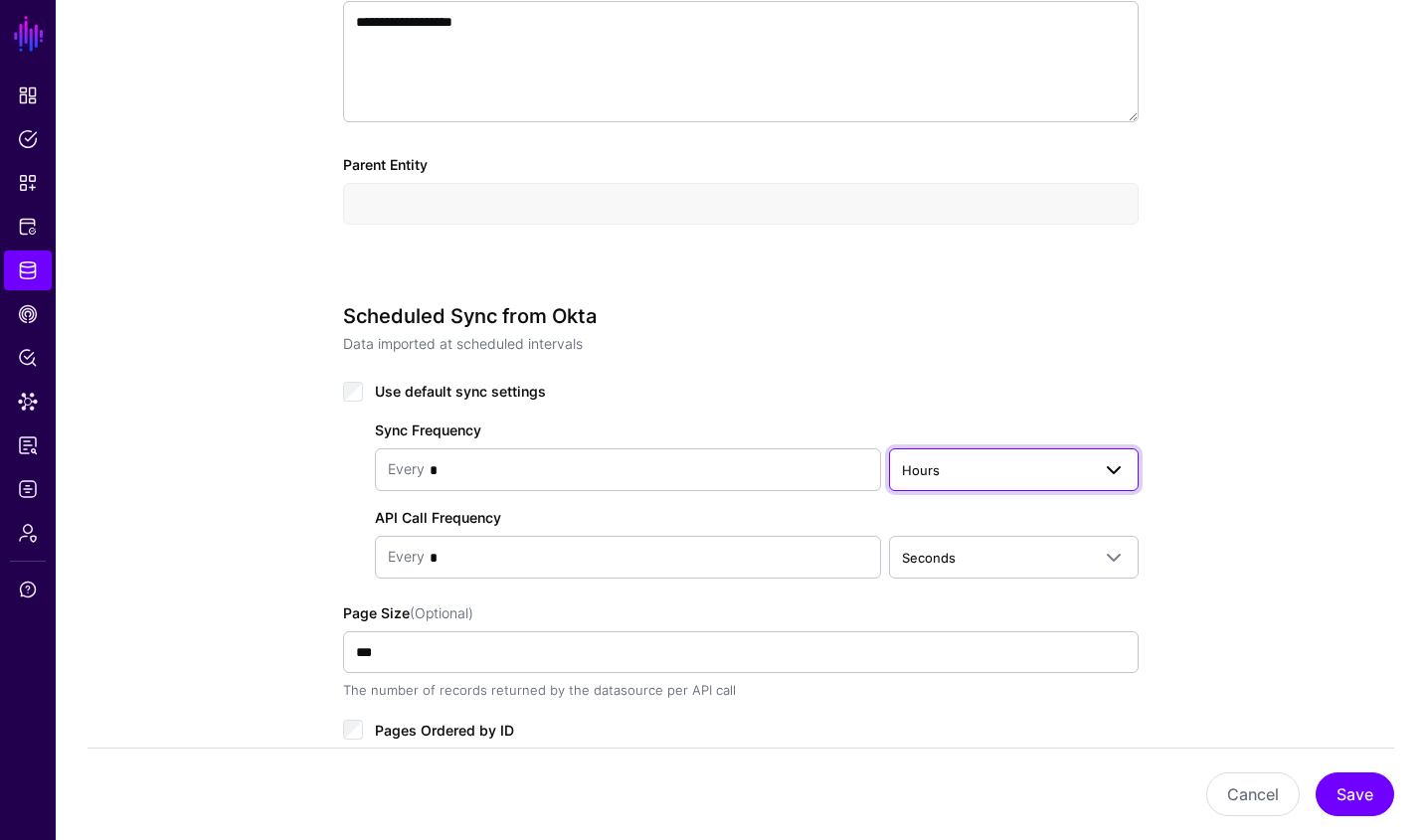 click at bounding box center (1114, 470) 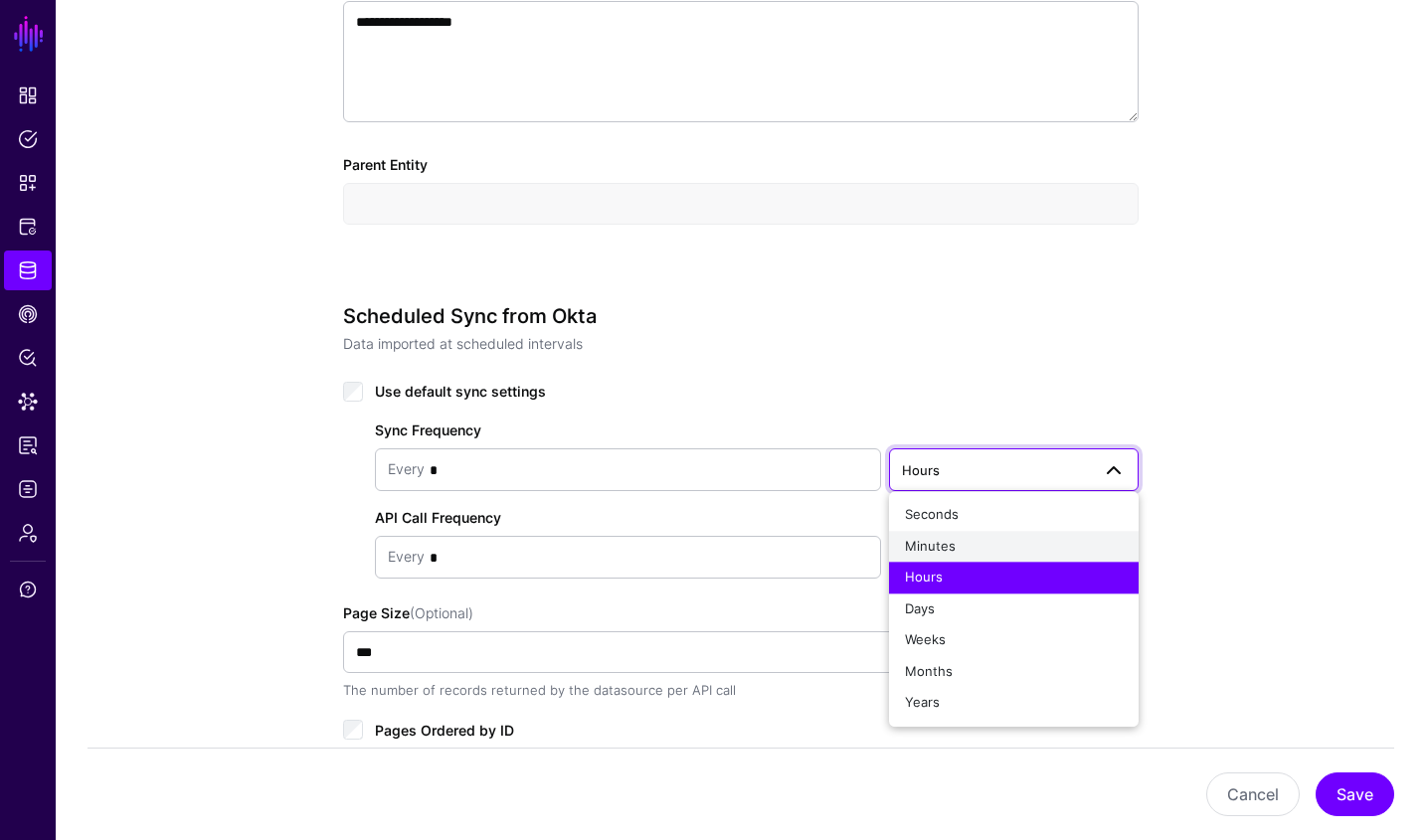 click on "Minutes" 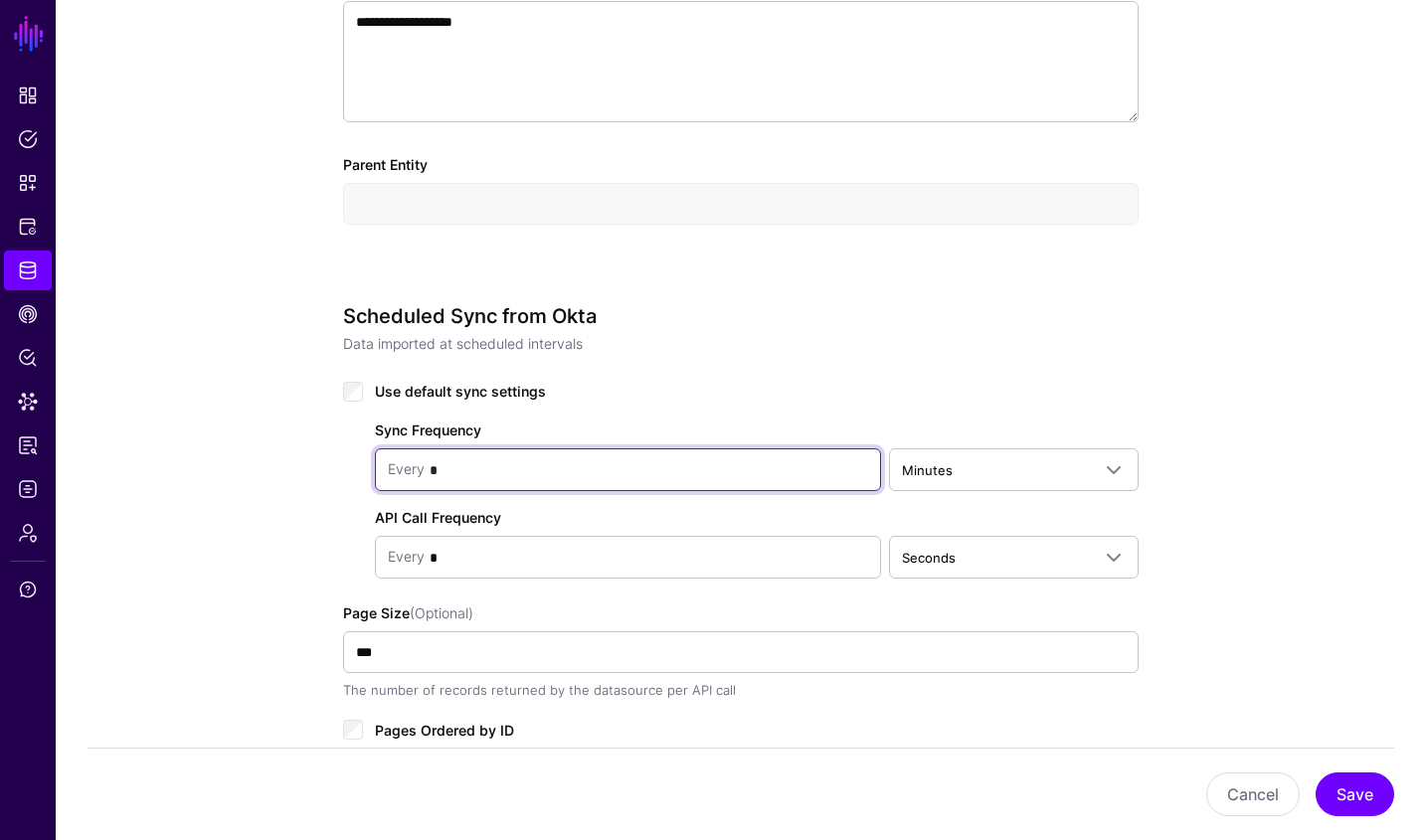 click on "*" at bounding box center (646, 470) 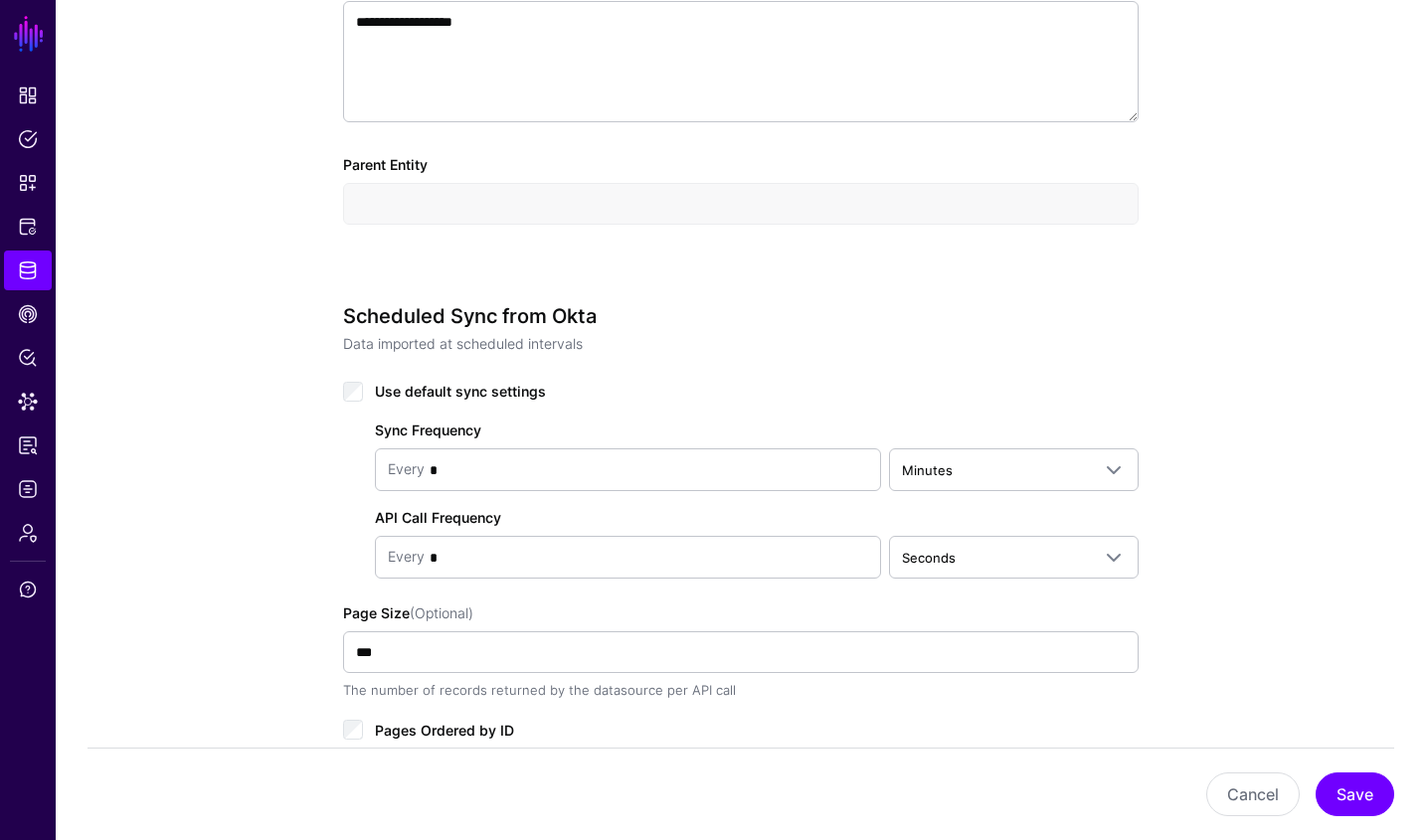 click on "Pages Ordered by ID" 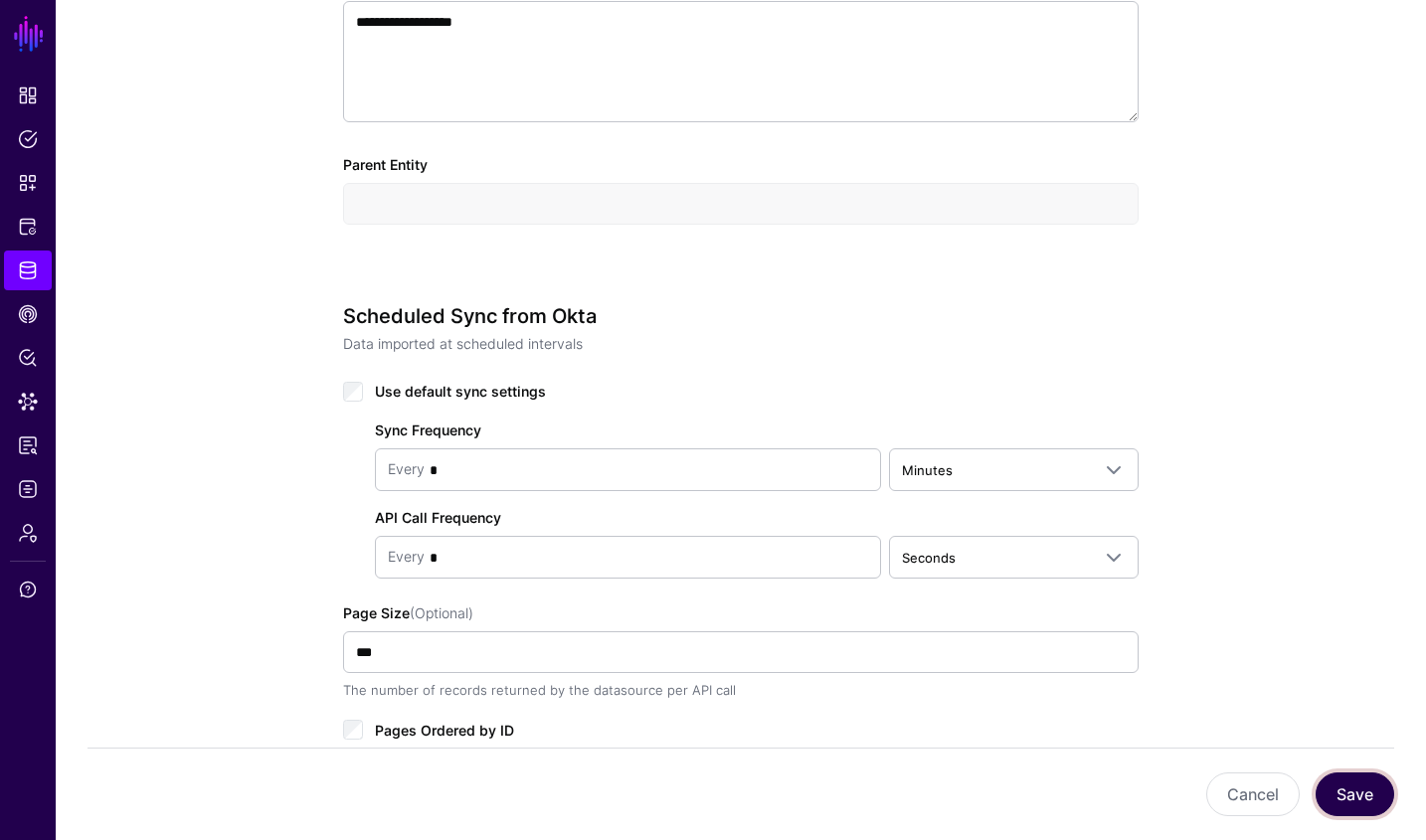 click on "Save" 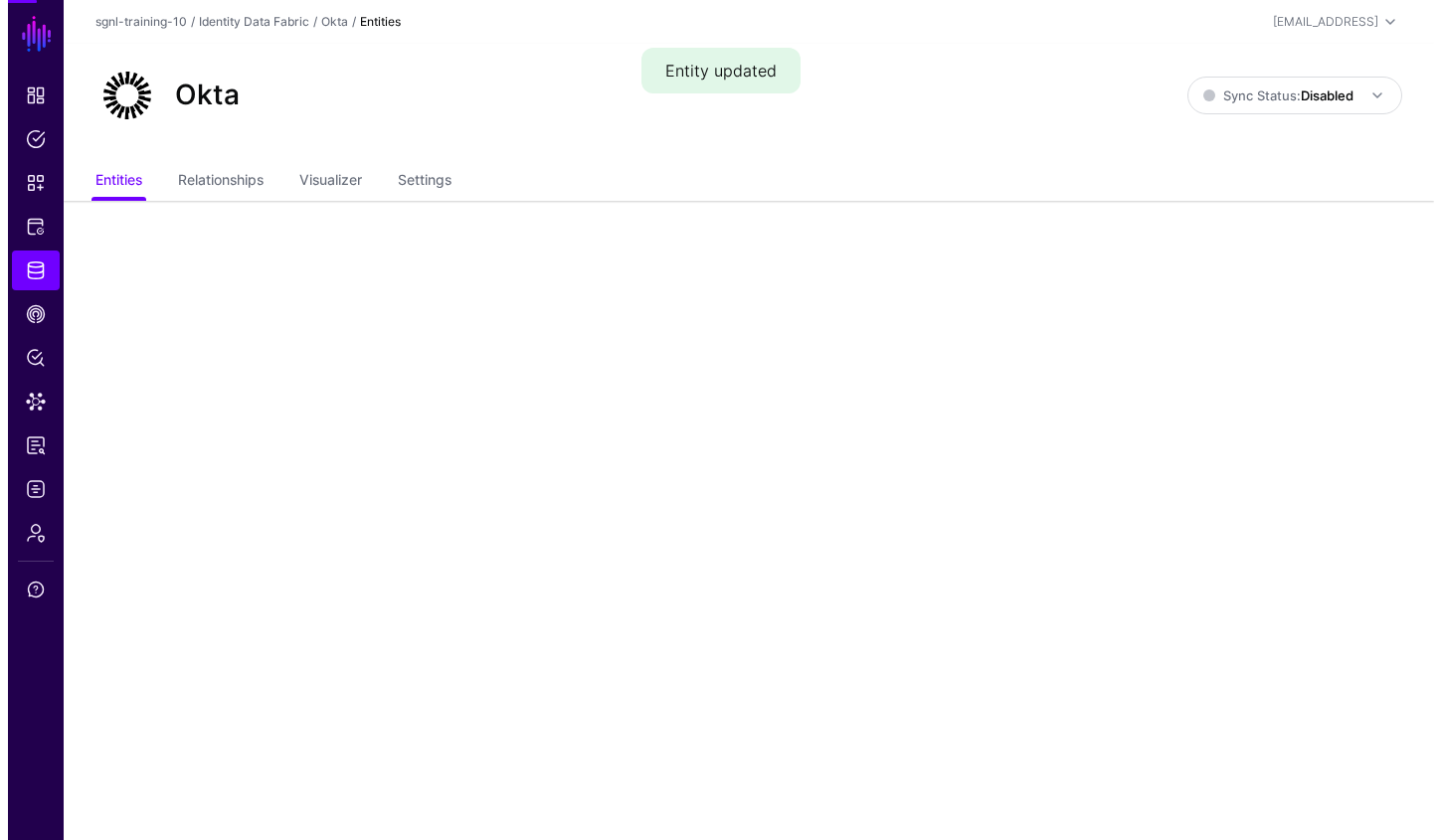 scroll, scrollTop: 0, scrollLeft: 0, axis: both 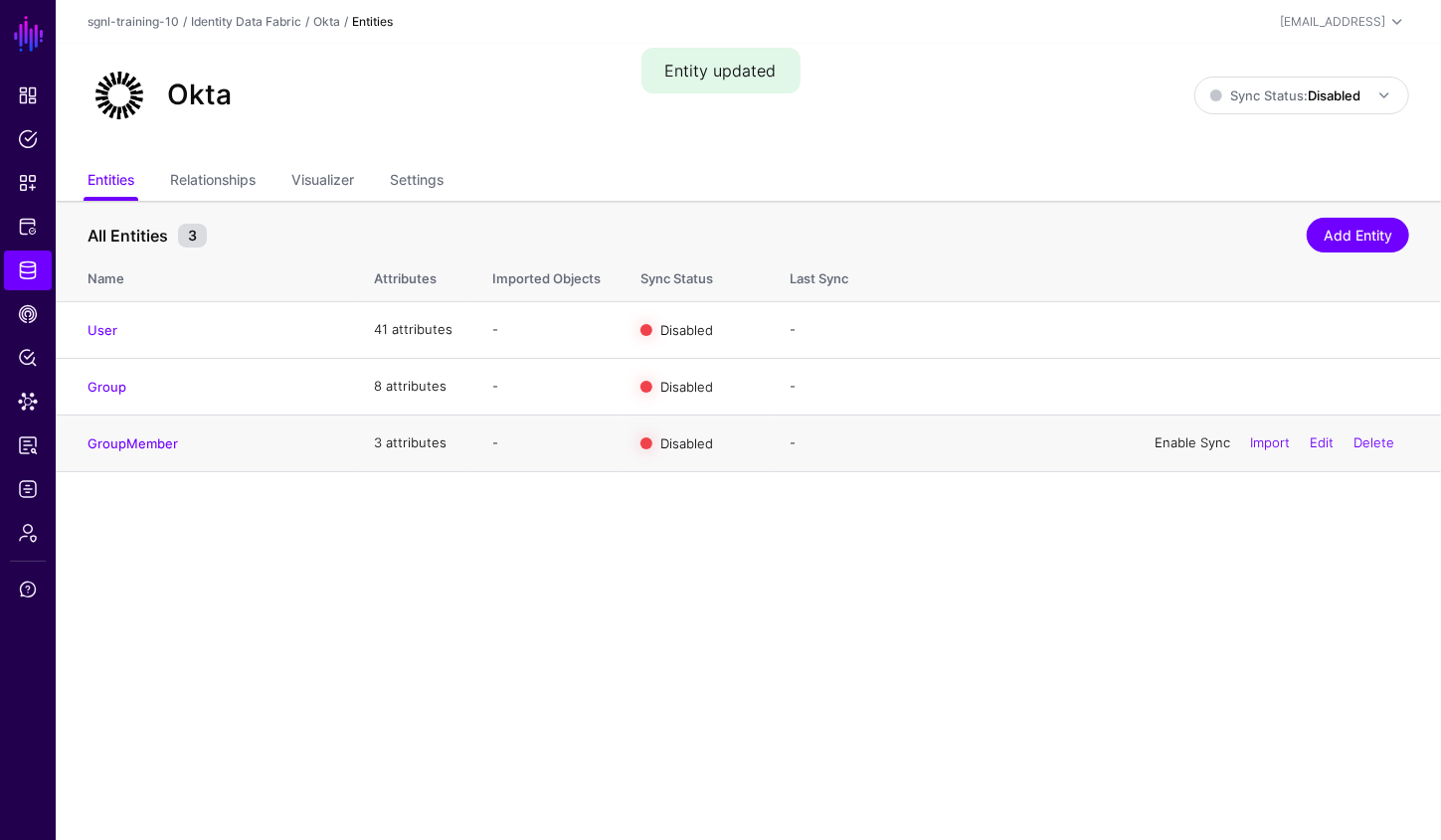 click on "Enable Sync" 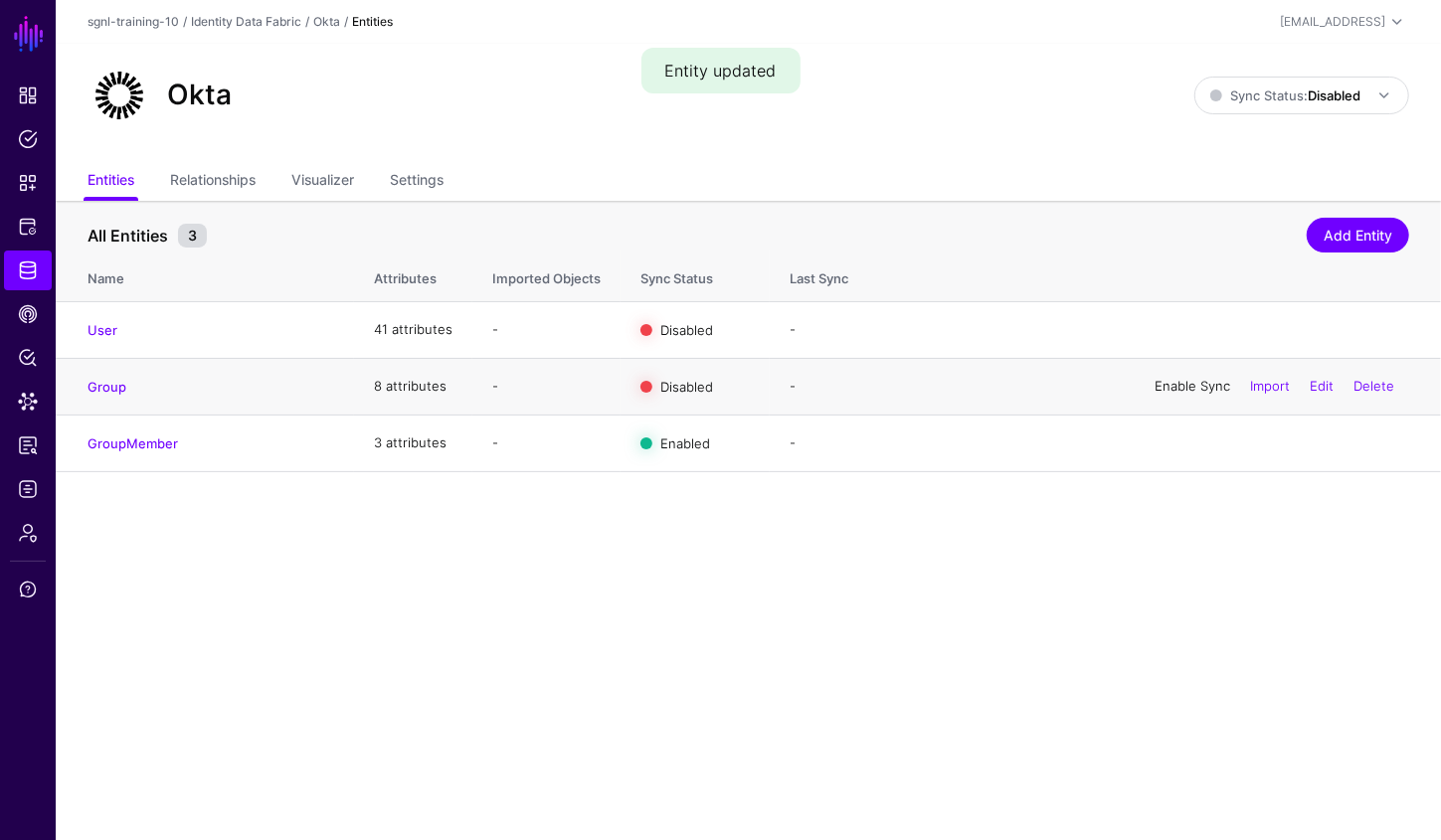 click on "Enable Sync" 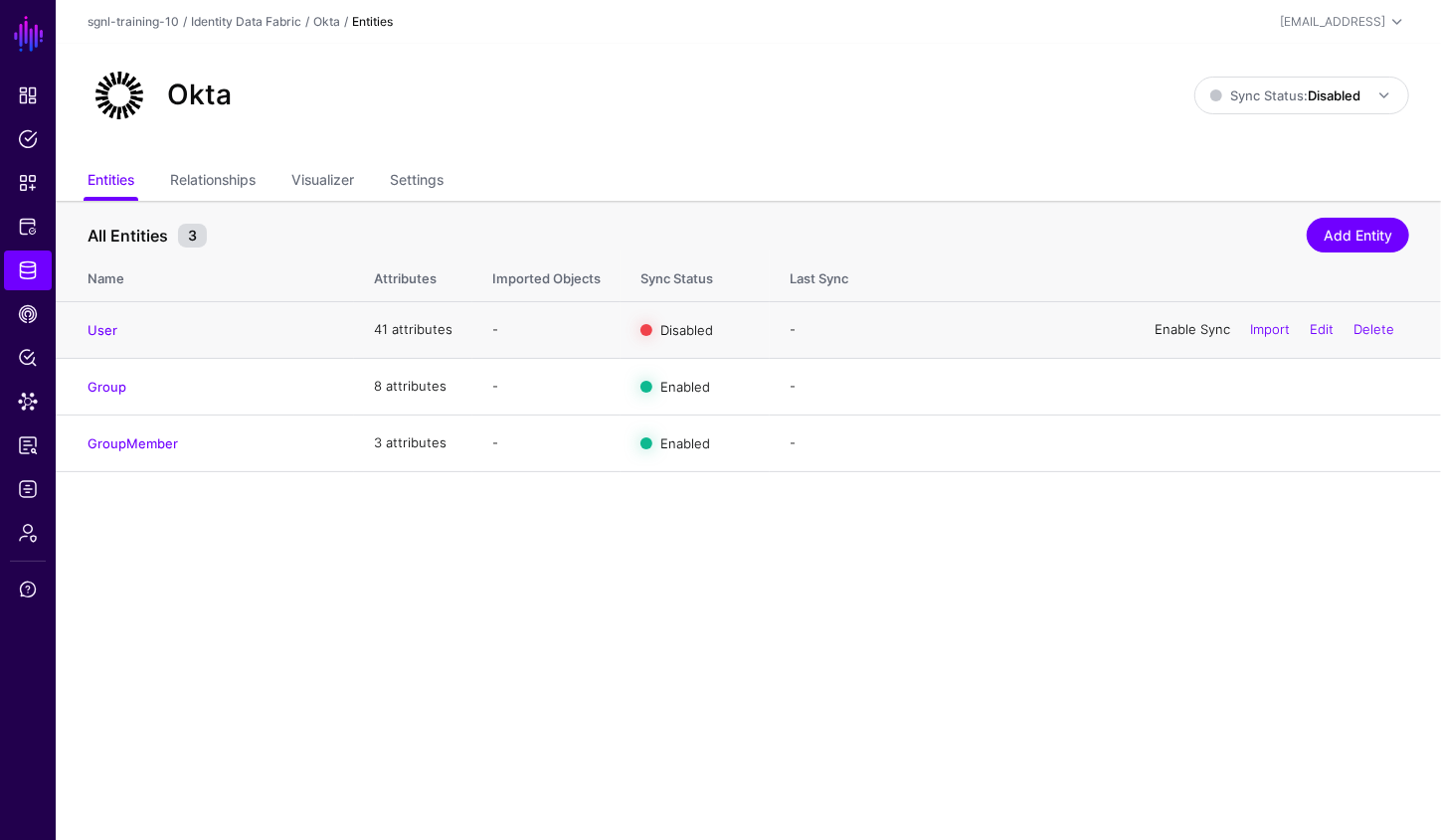 click on "Enable Sync" 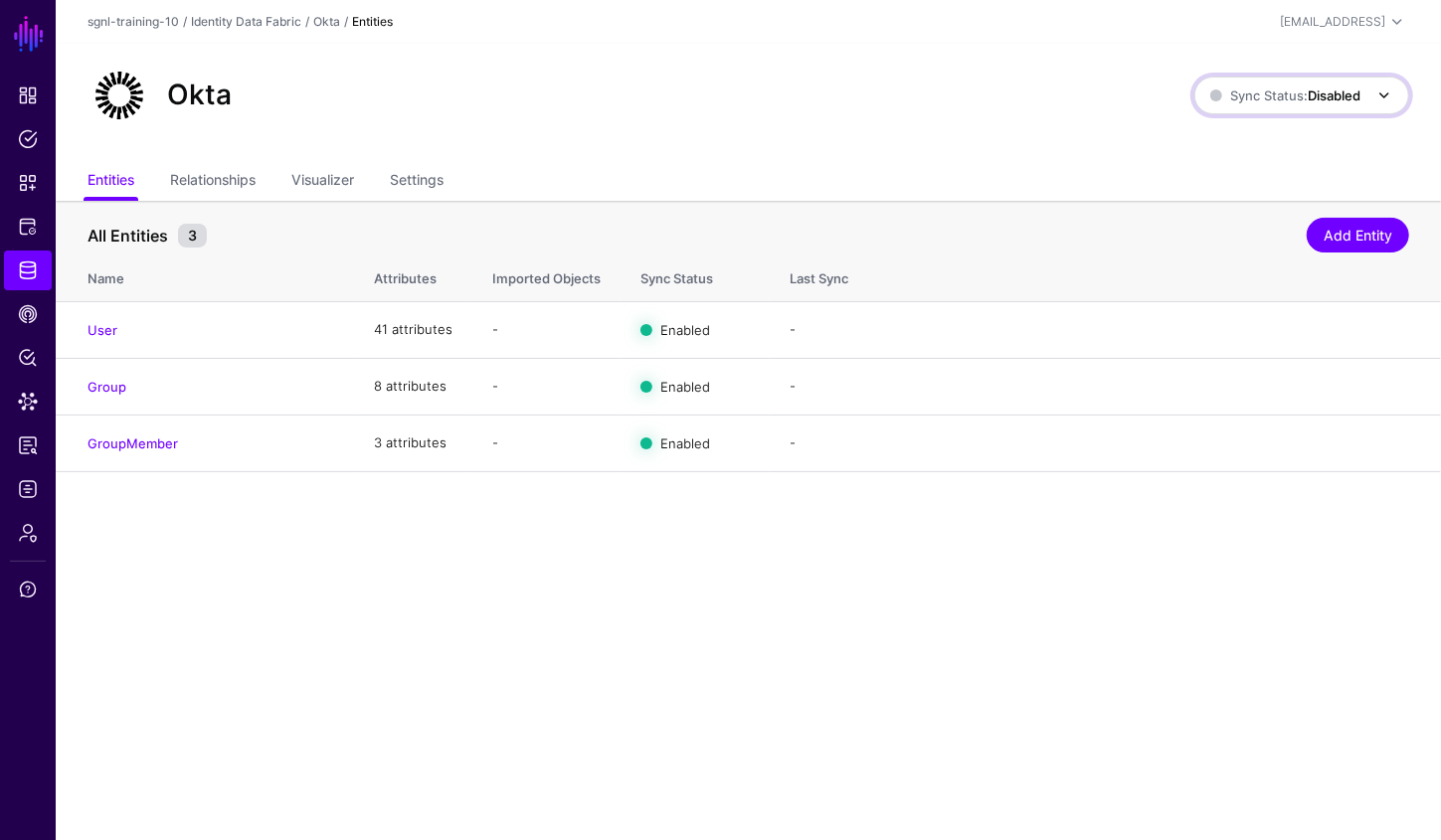 click on "Sync Status:  Disabled" at bounding box center (1285, 95) 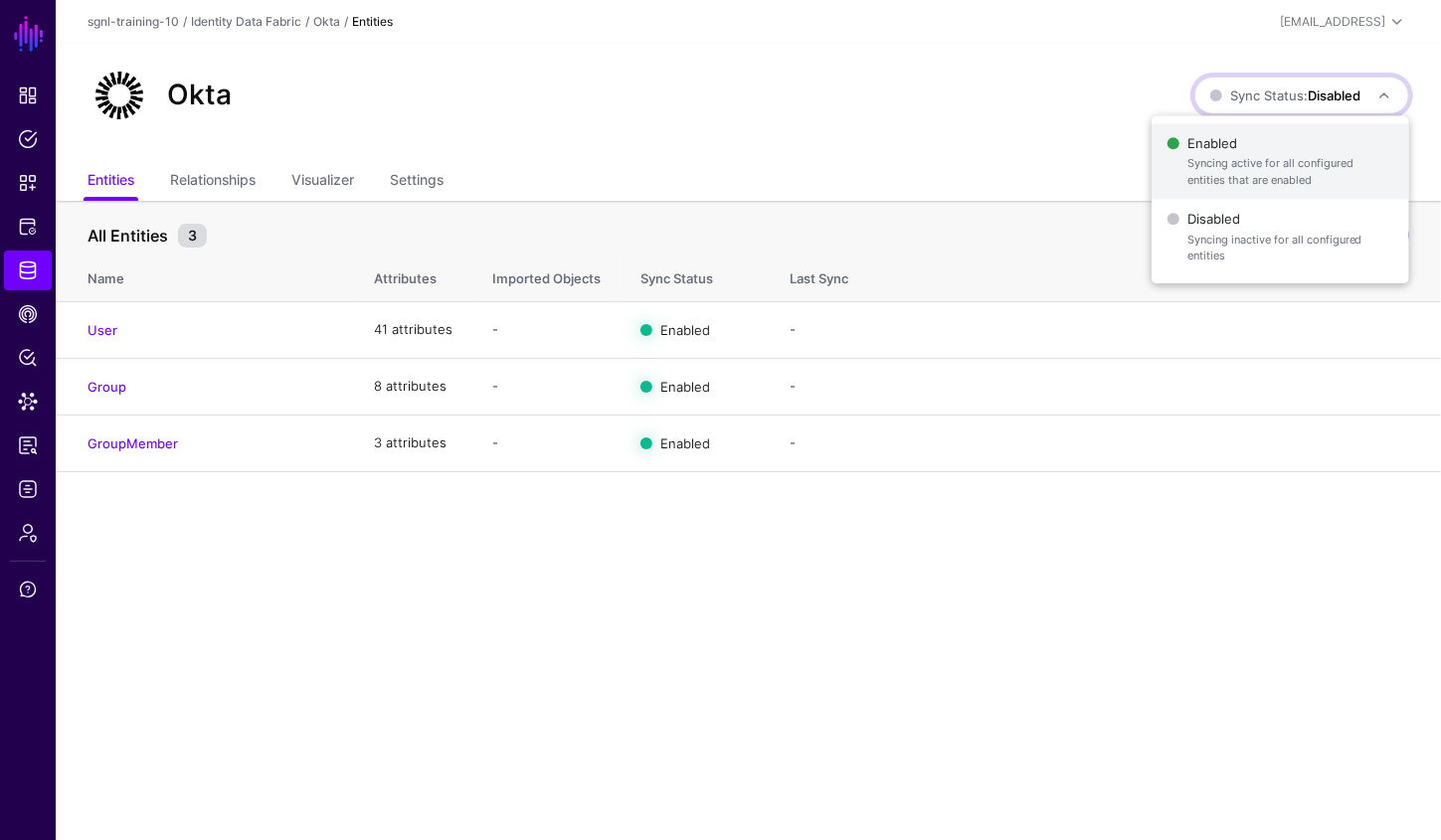 click on "Syncing active for all configured entities that are enabled" 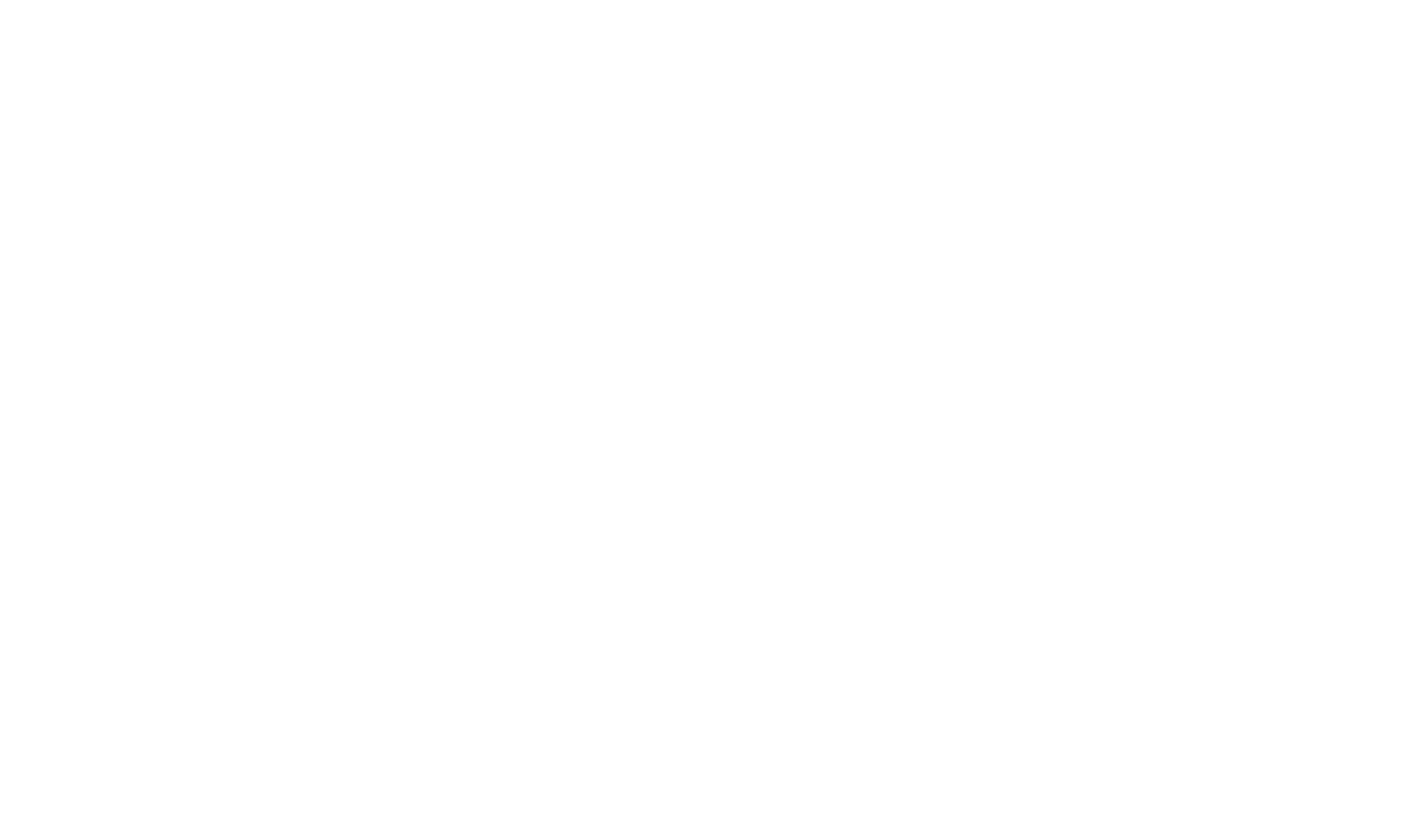 scroll, scrollTop: 0, scrollLeft: 0, axis: both 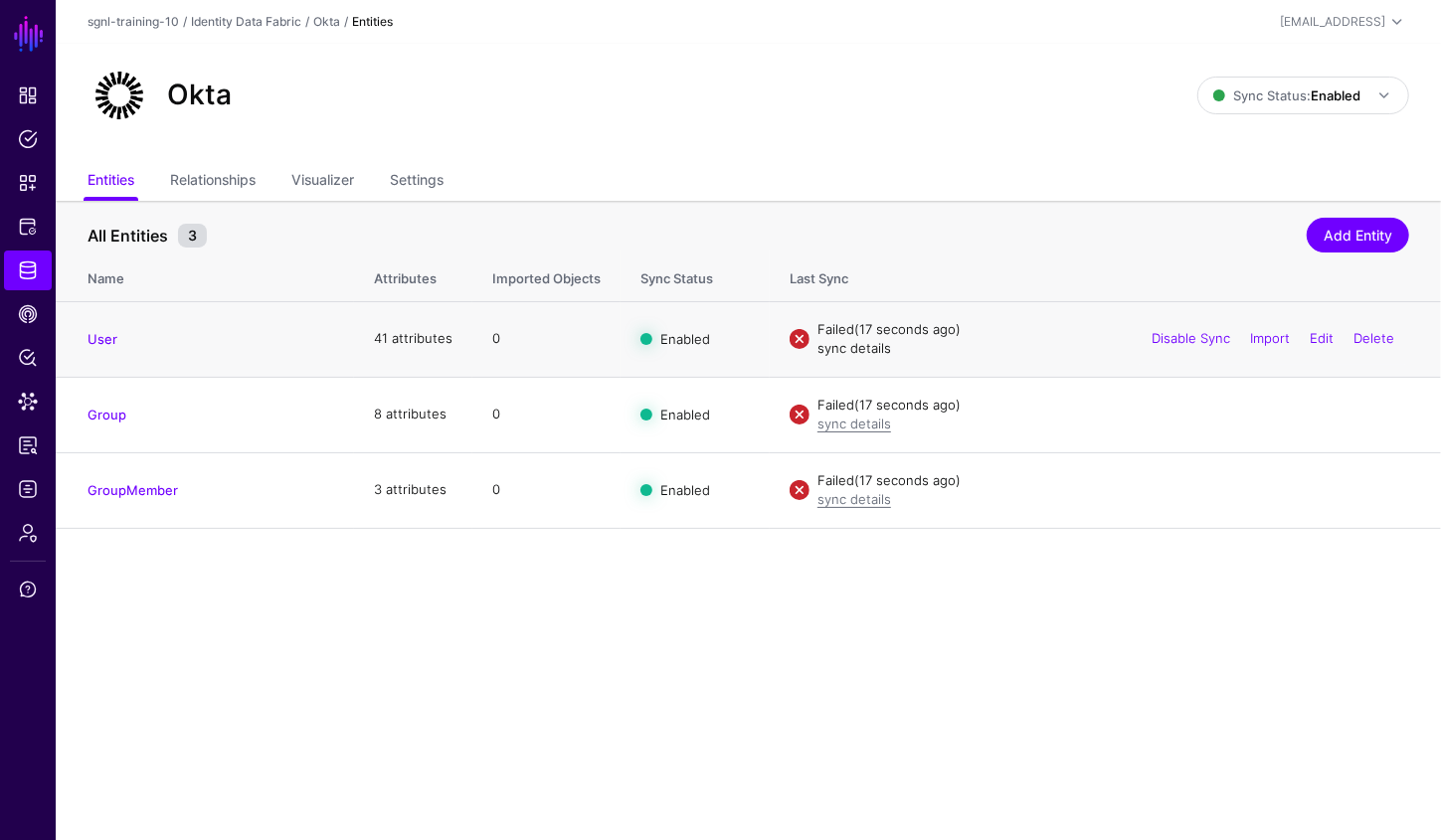 click on "sync details" 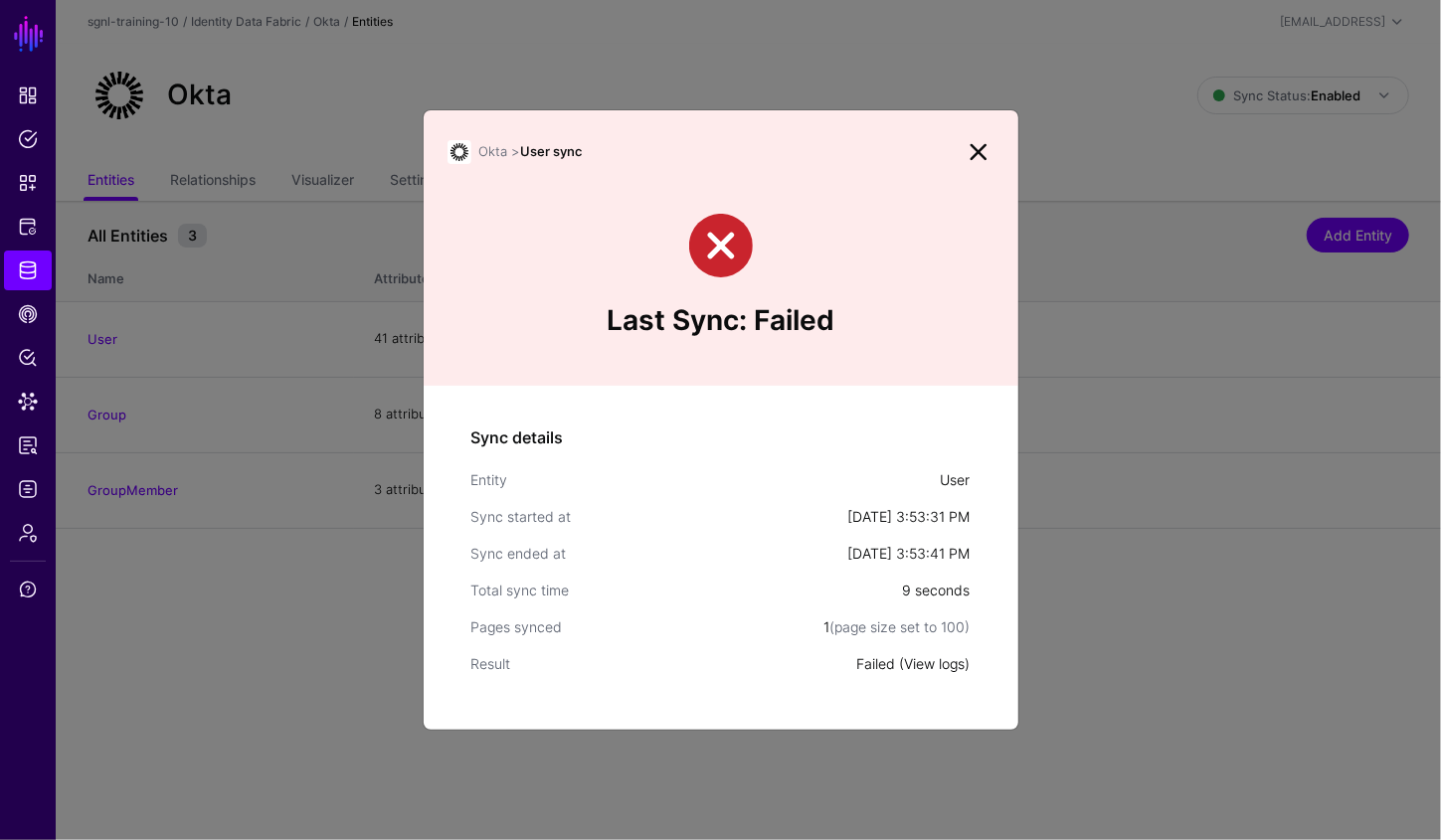 click on "View logs" 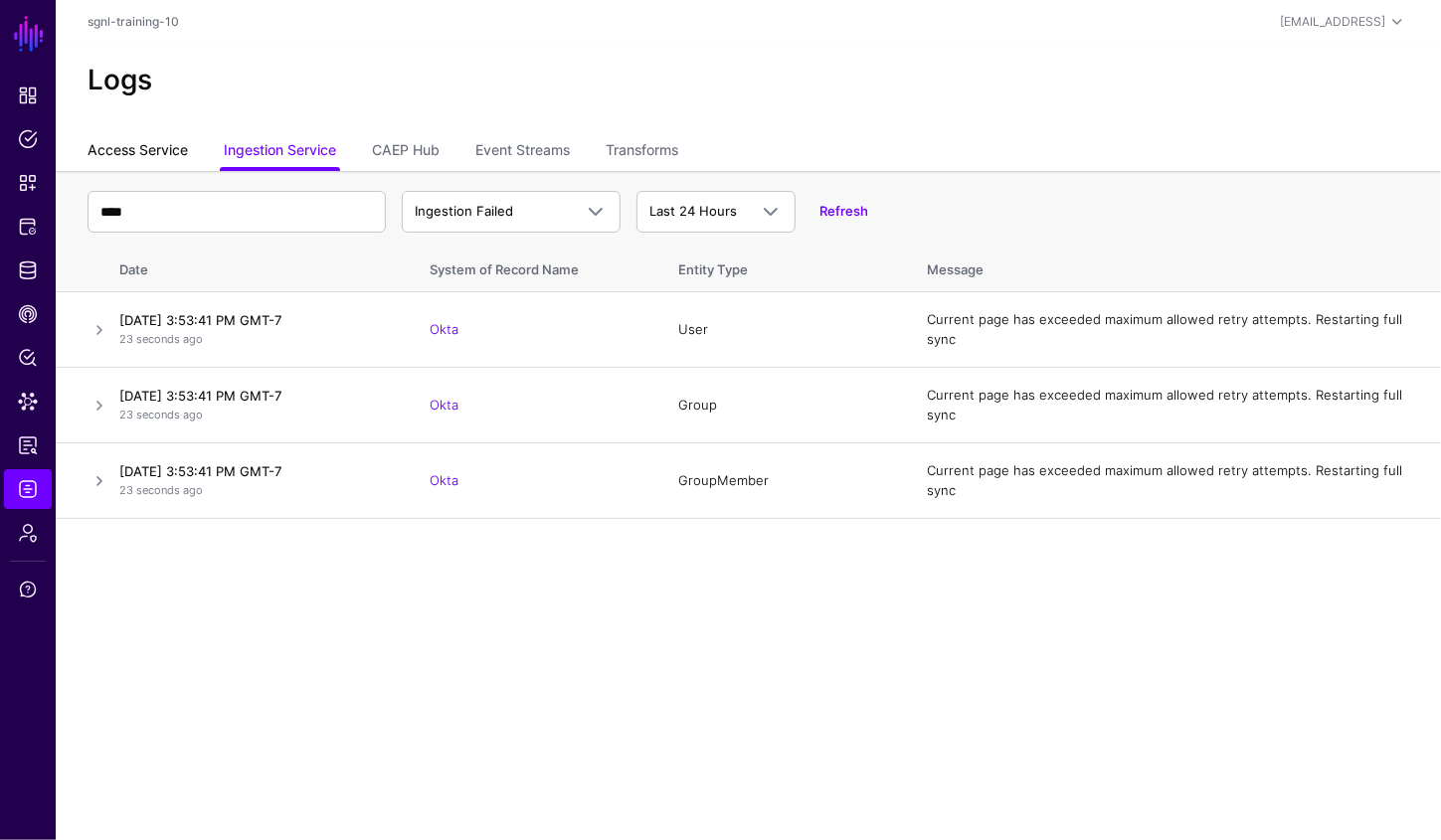 click on "Access Service" 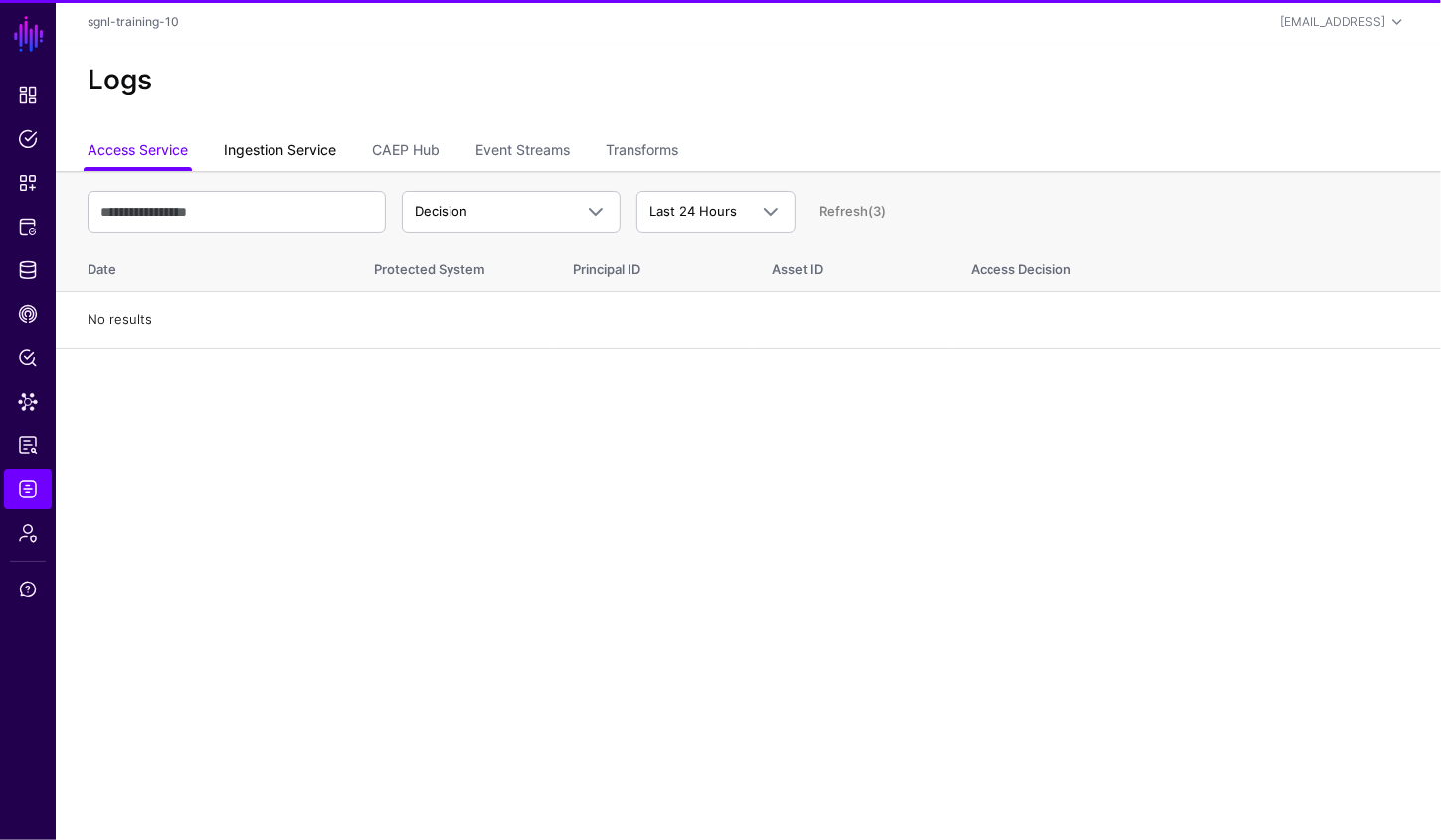 click on "Ingestion Service" 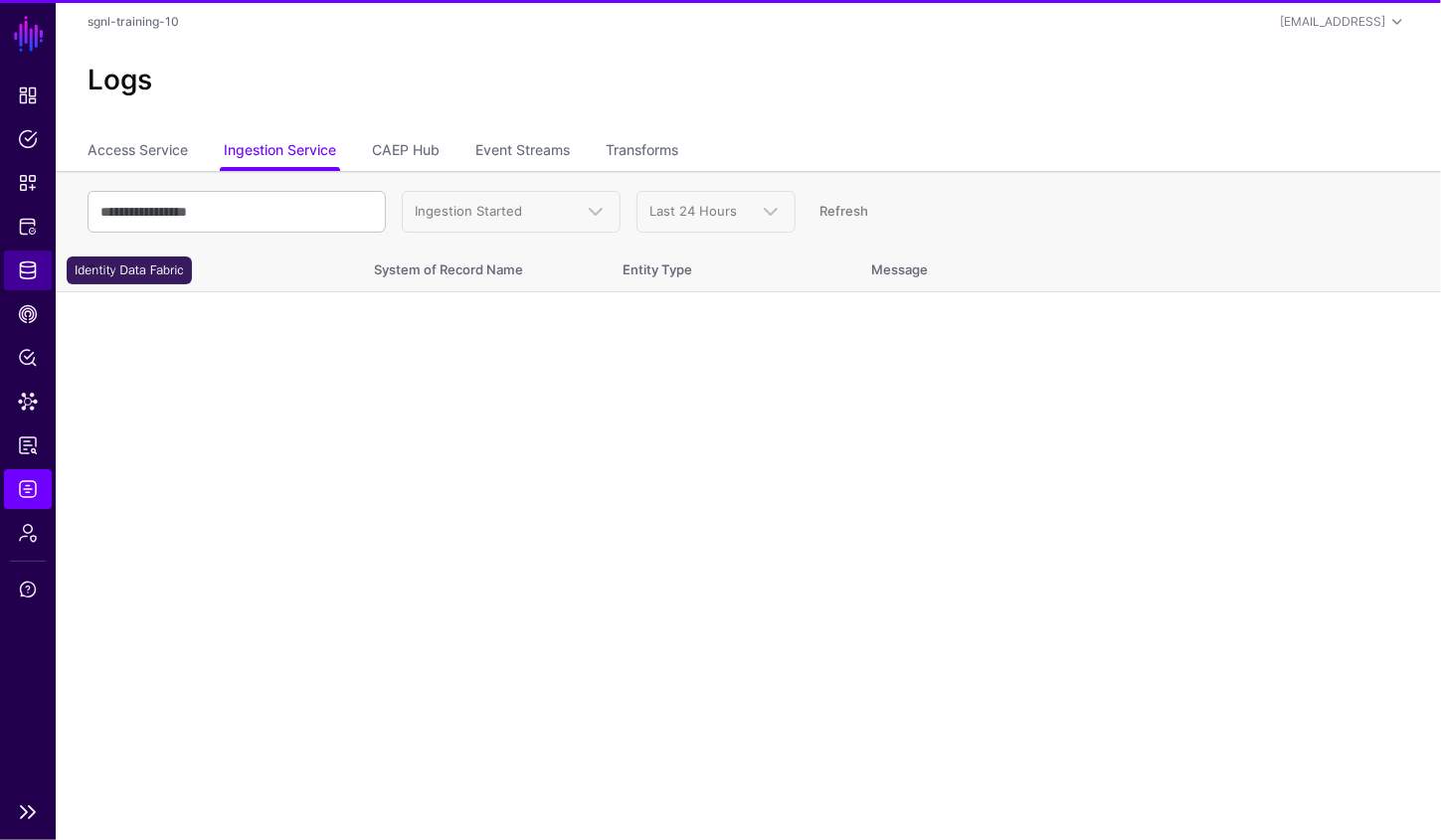 click on "Identity Data Fabric" 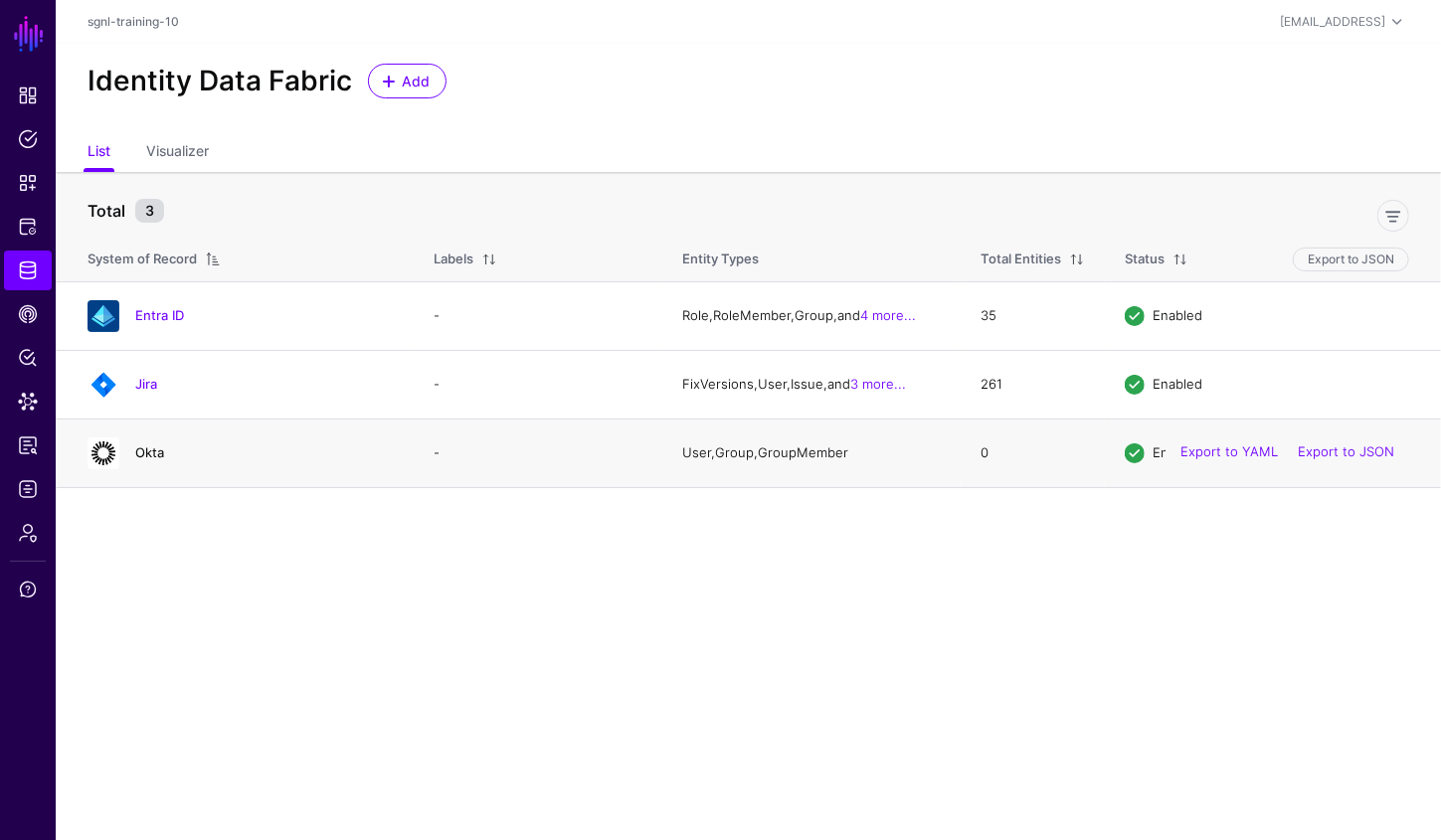 click on "Okta" 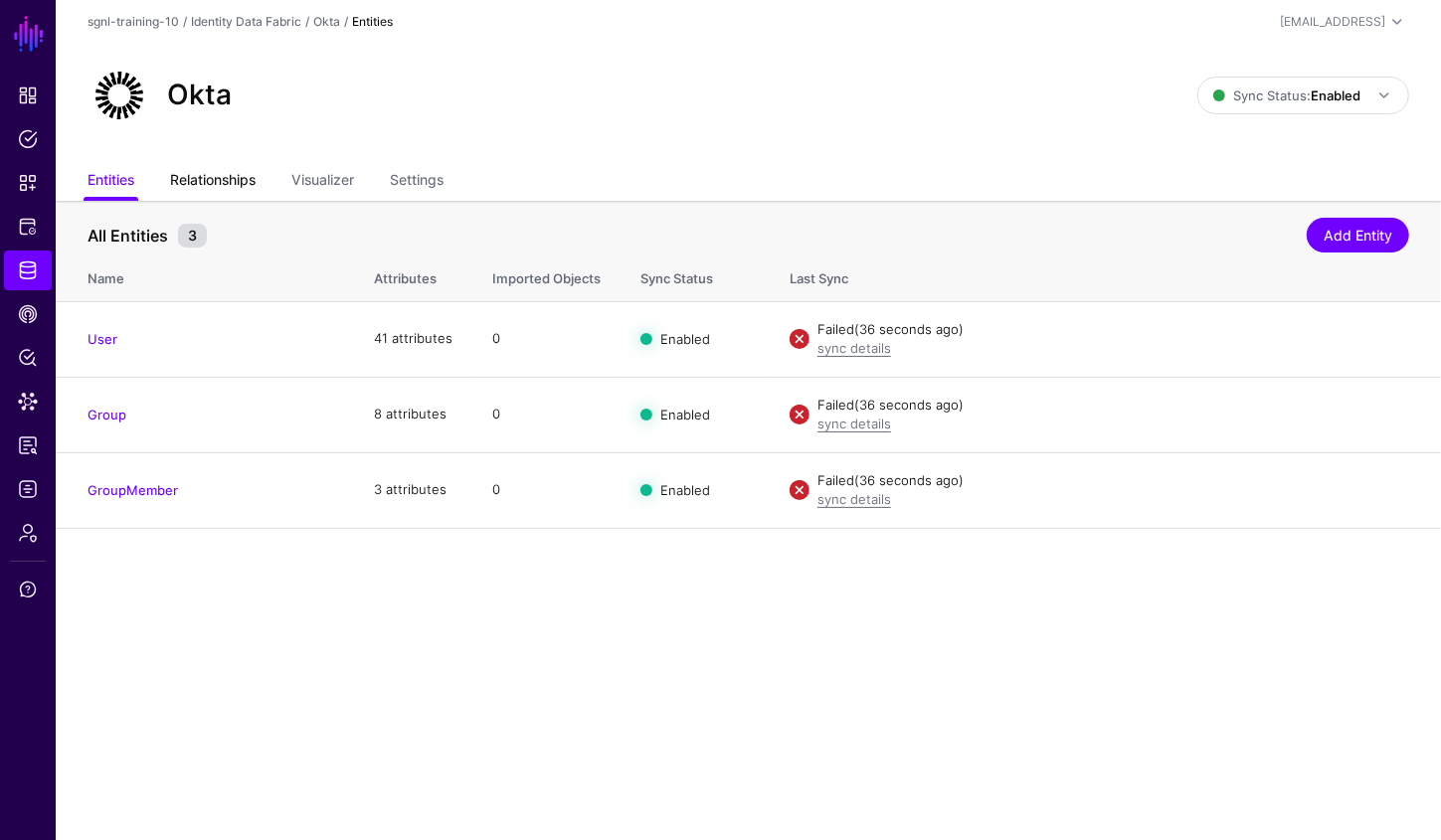 click on "Relationships" 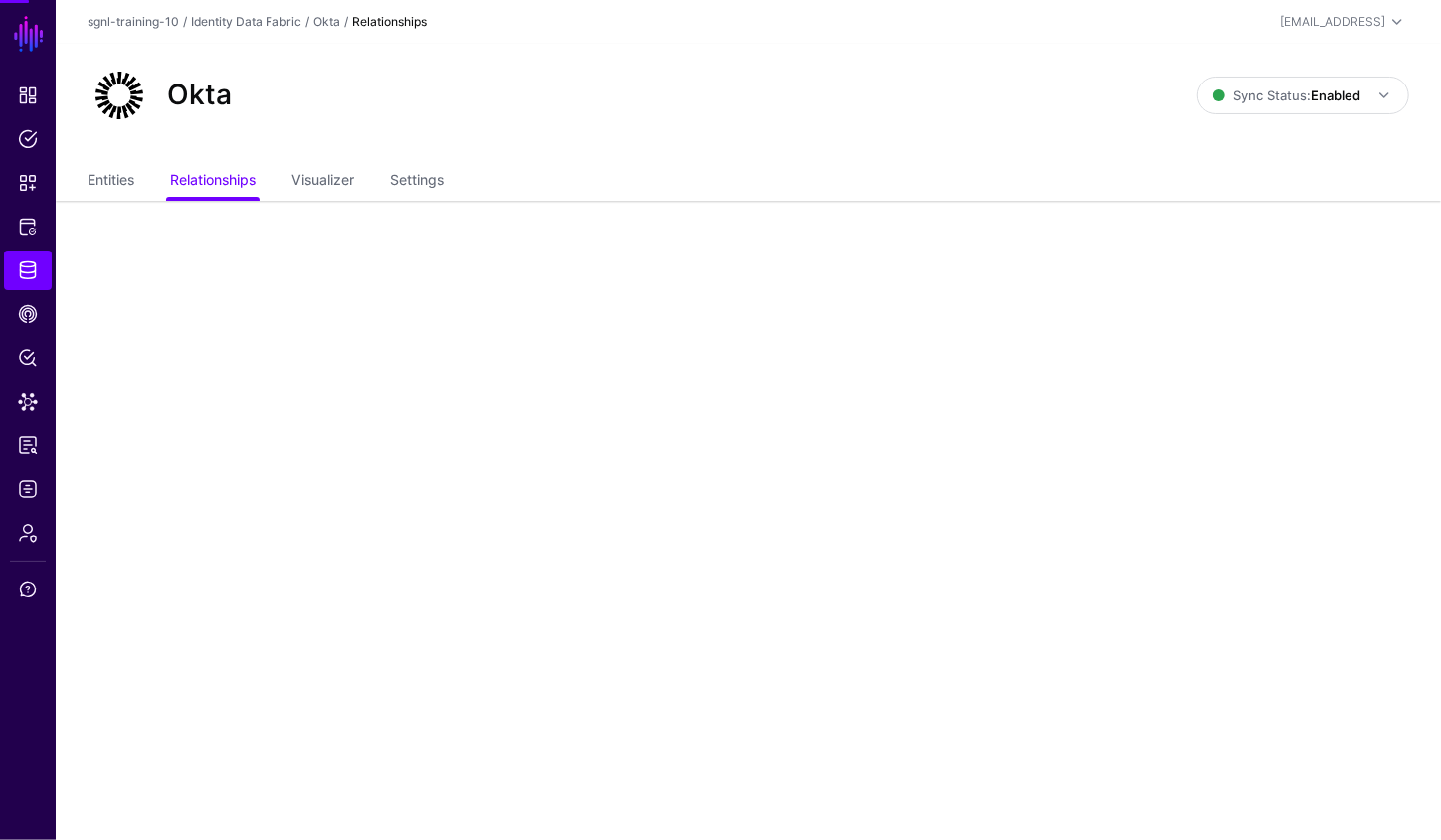 click on "Entities  Relationships Visualizer Settings" 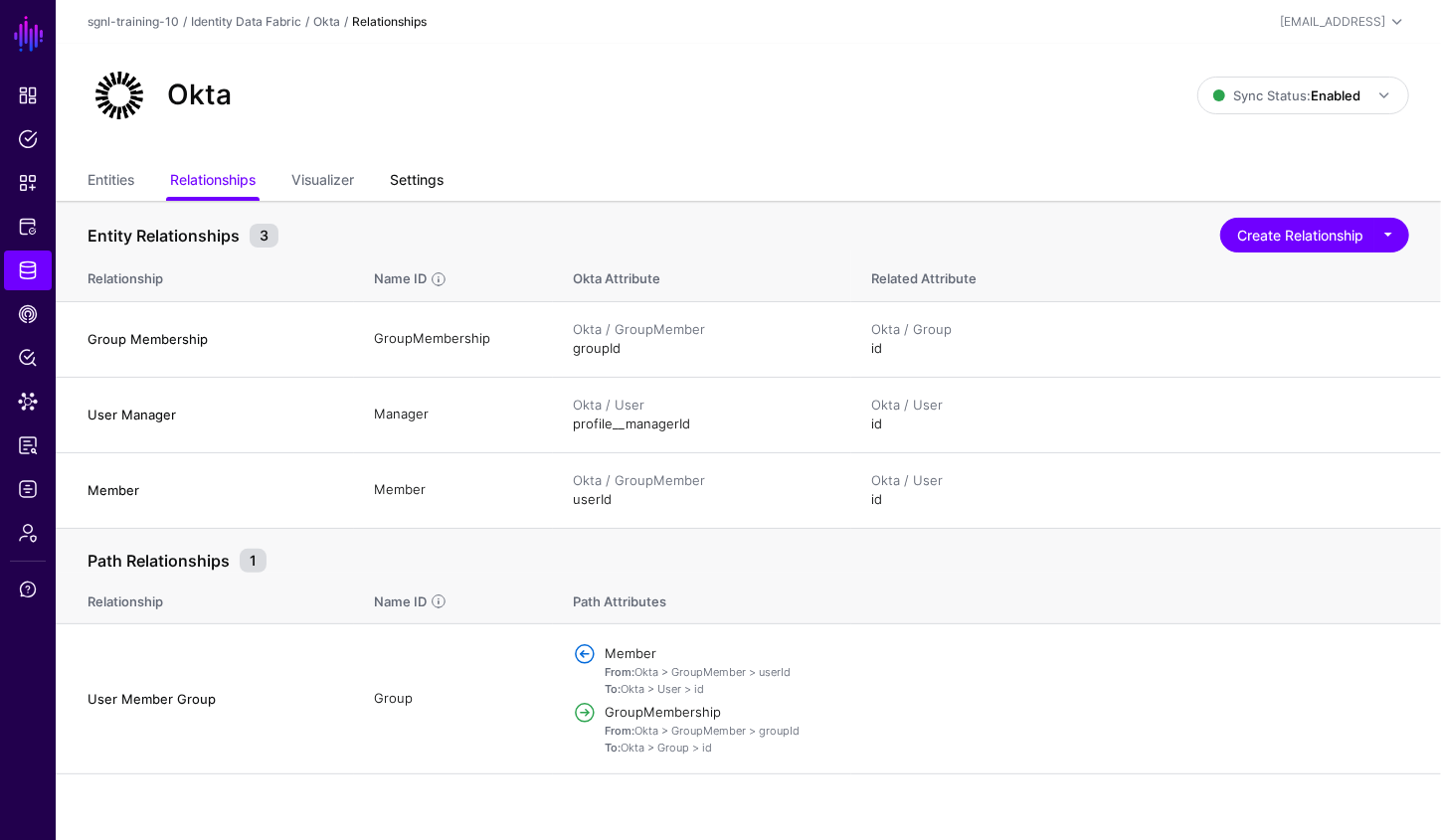 click on "Settings" 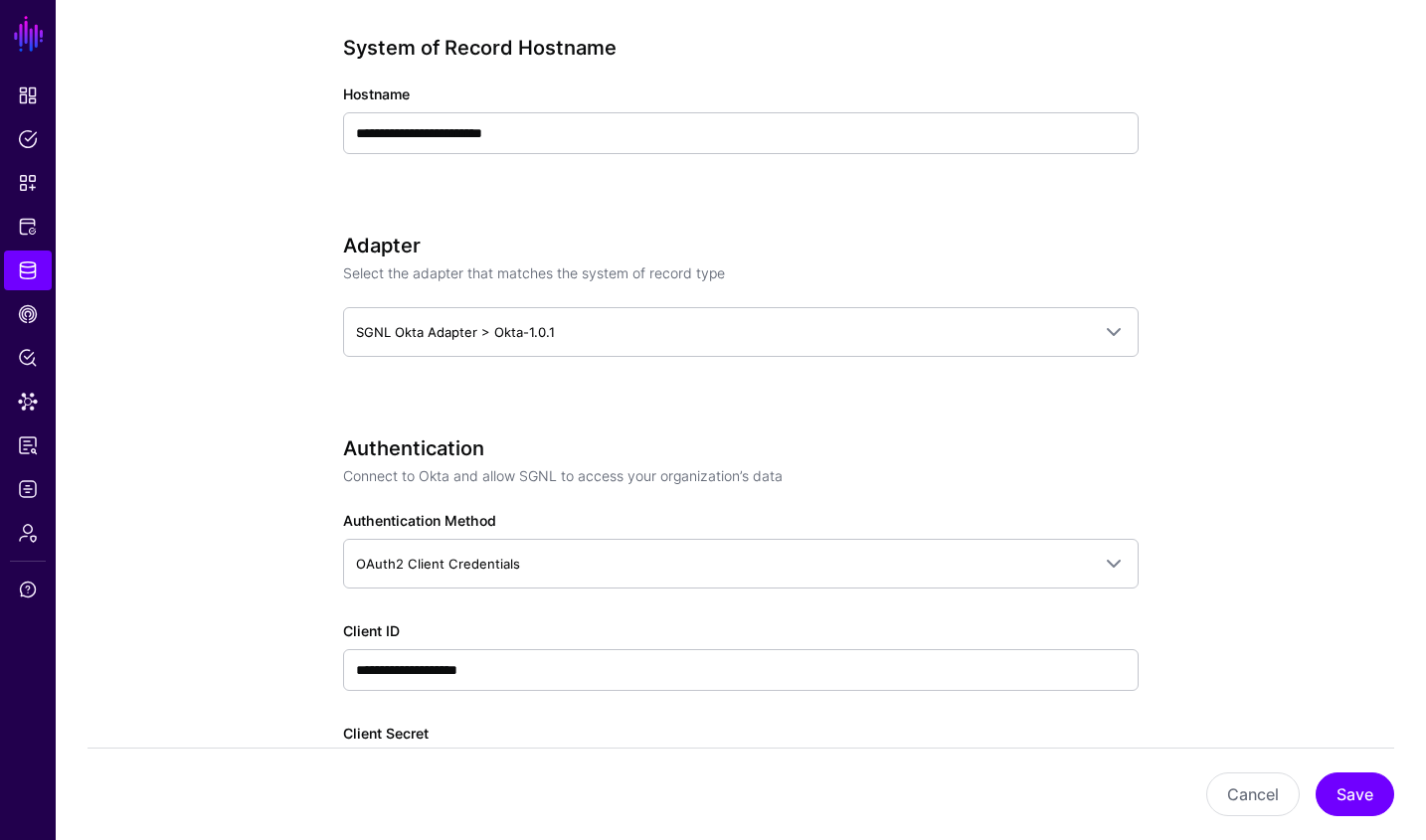 scroll, scrollTop: 895, scrollLeft: 0, axis: vertical 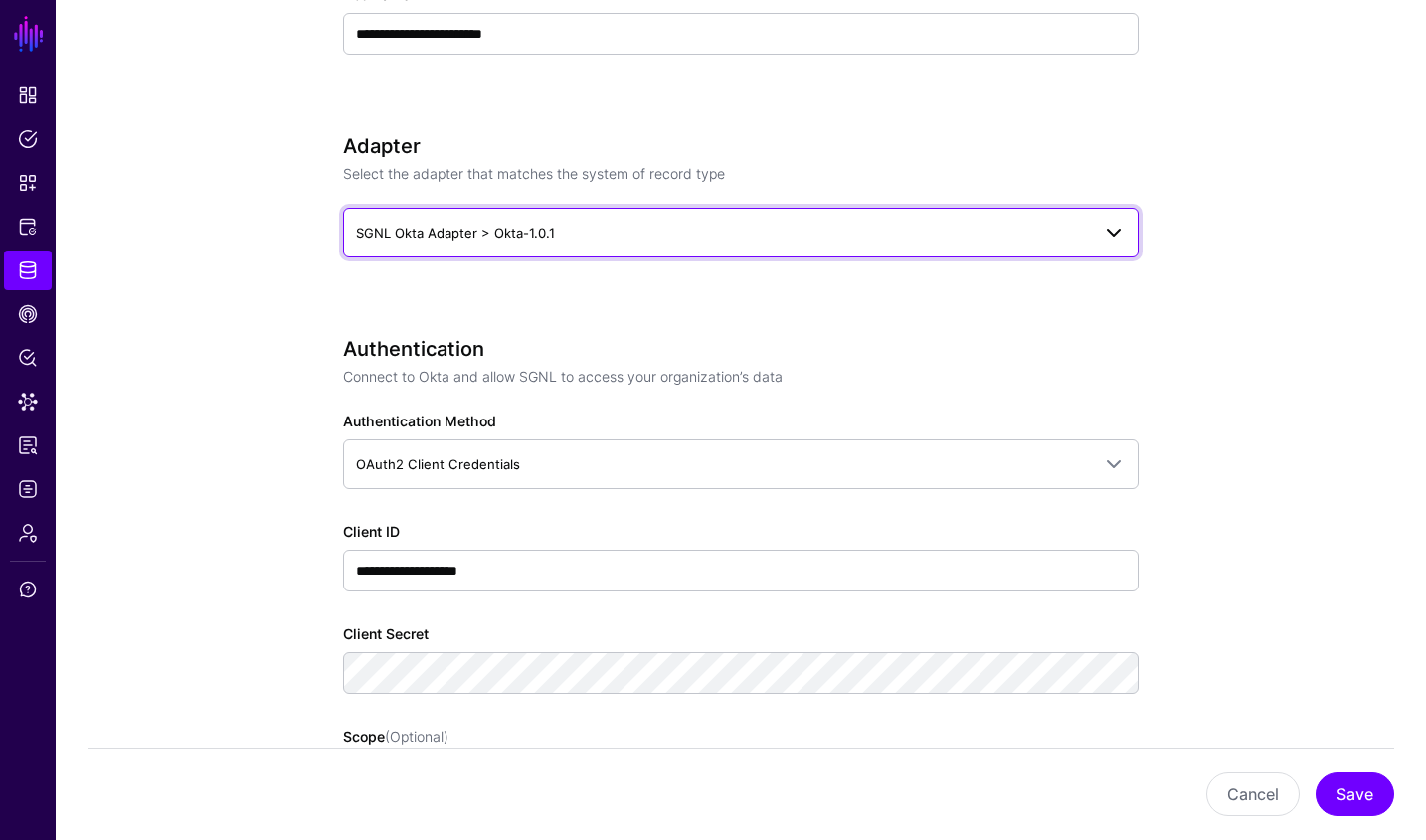 click at bounding box center (1108, 233) 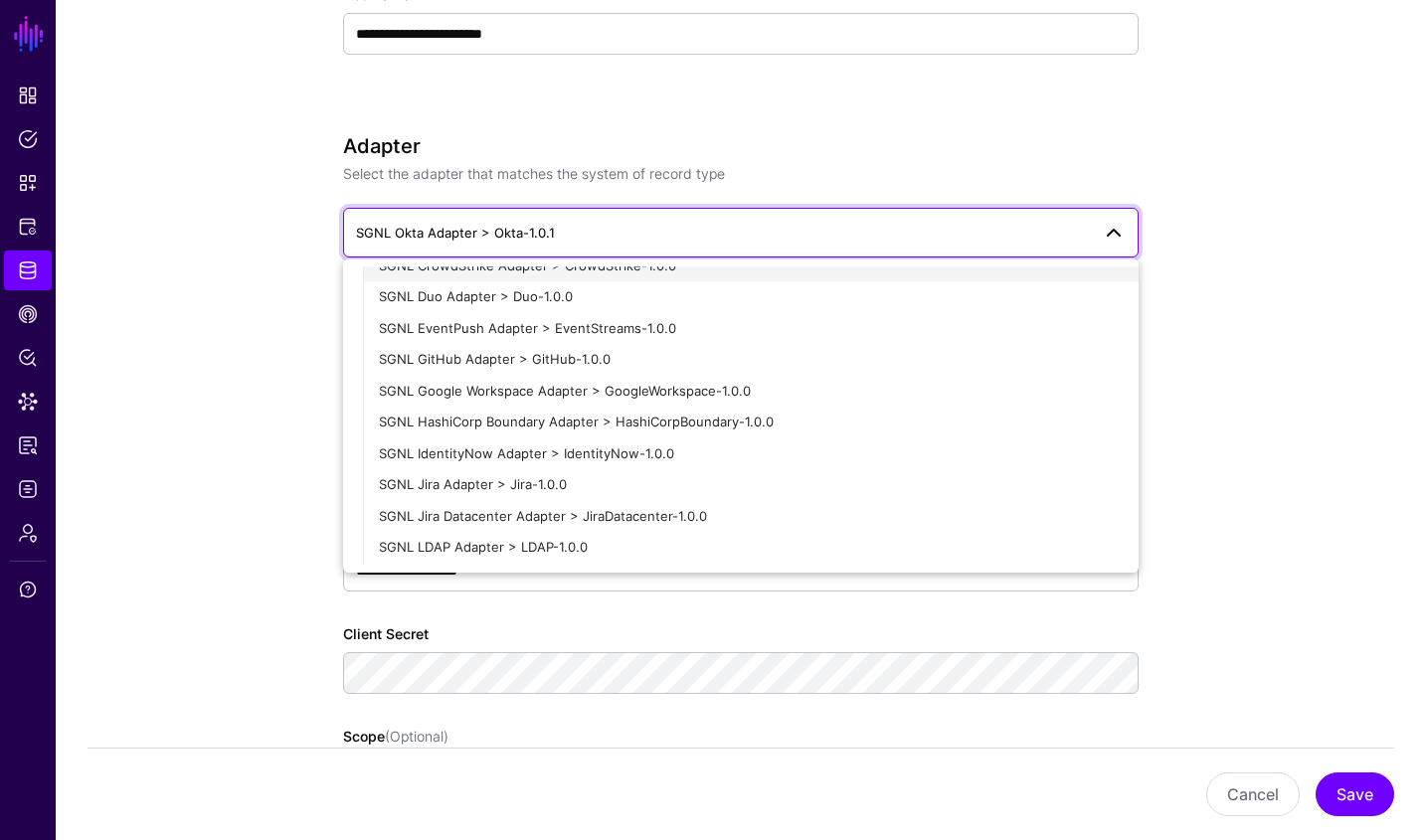 scroll, scrollTop: 430, scrollLeft: 0, axis: vertical 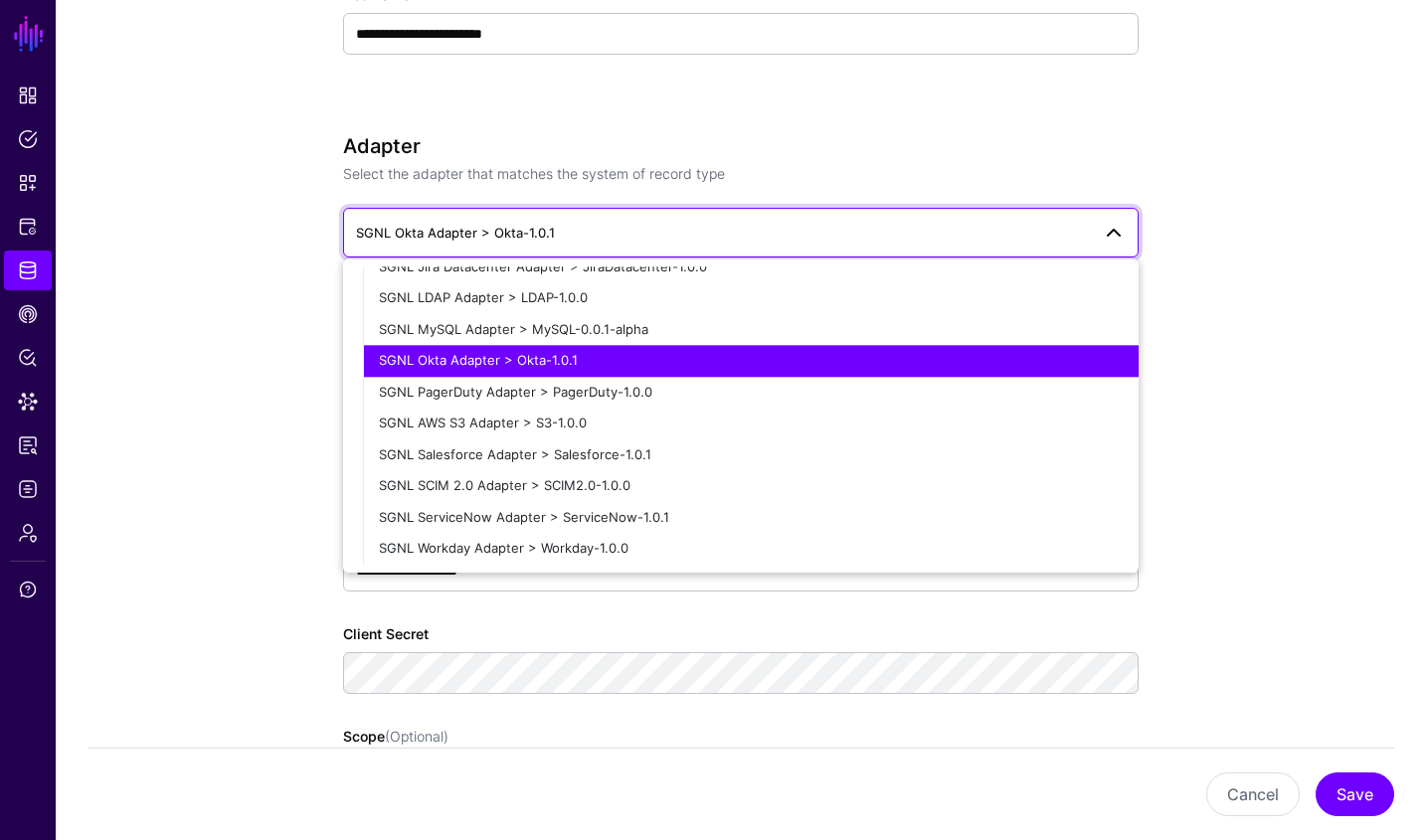 click on "**********" 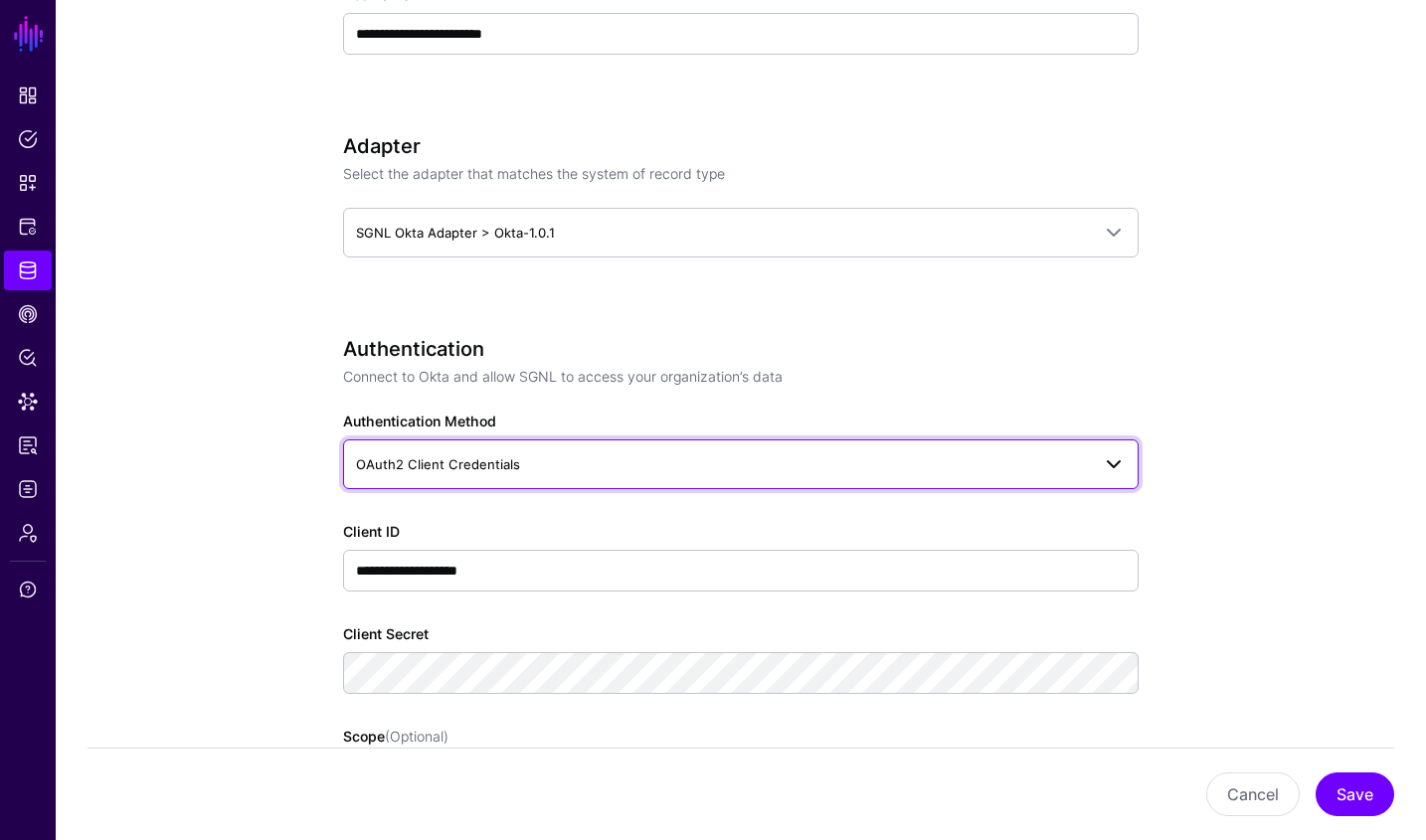 click at bounding box center [1114, 464] 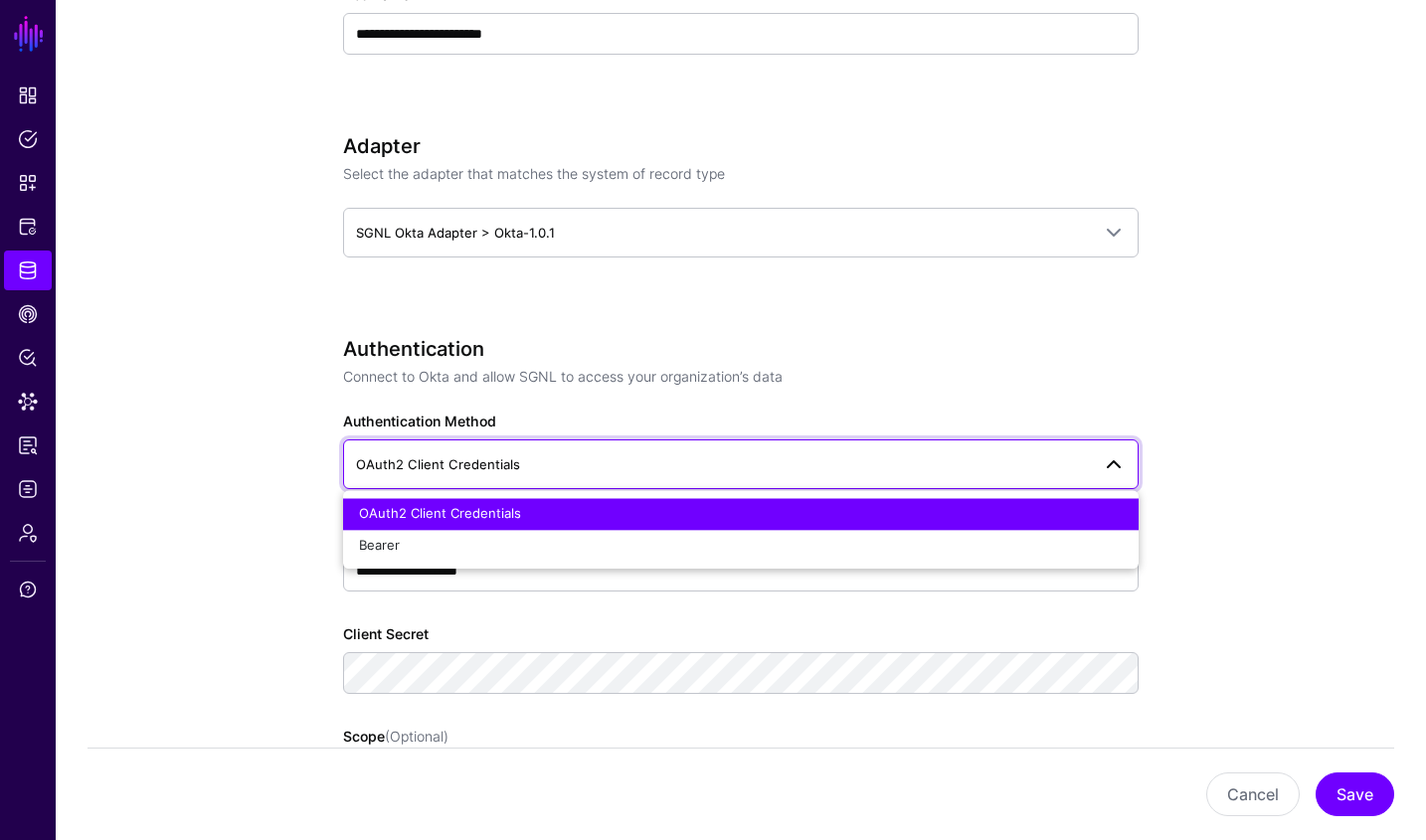 click on "**********" 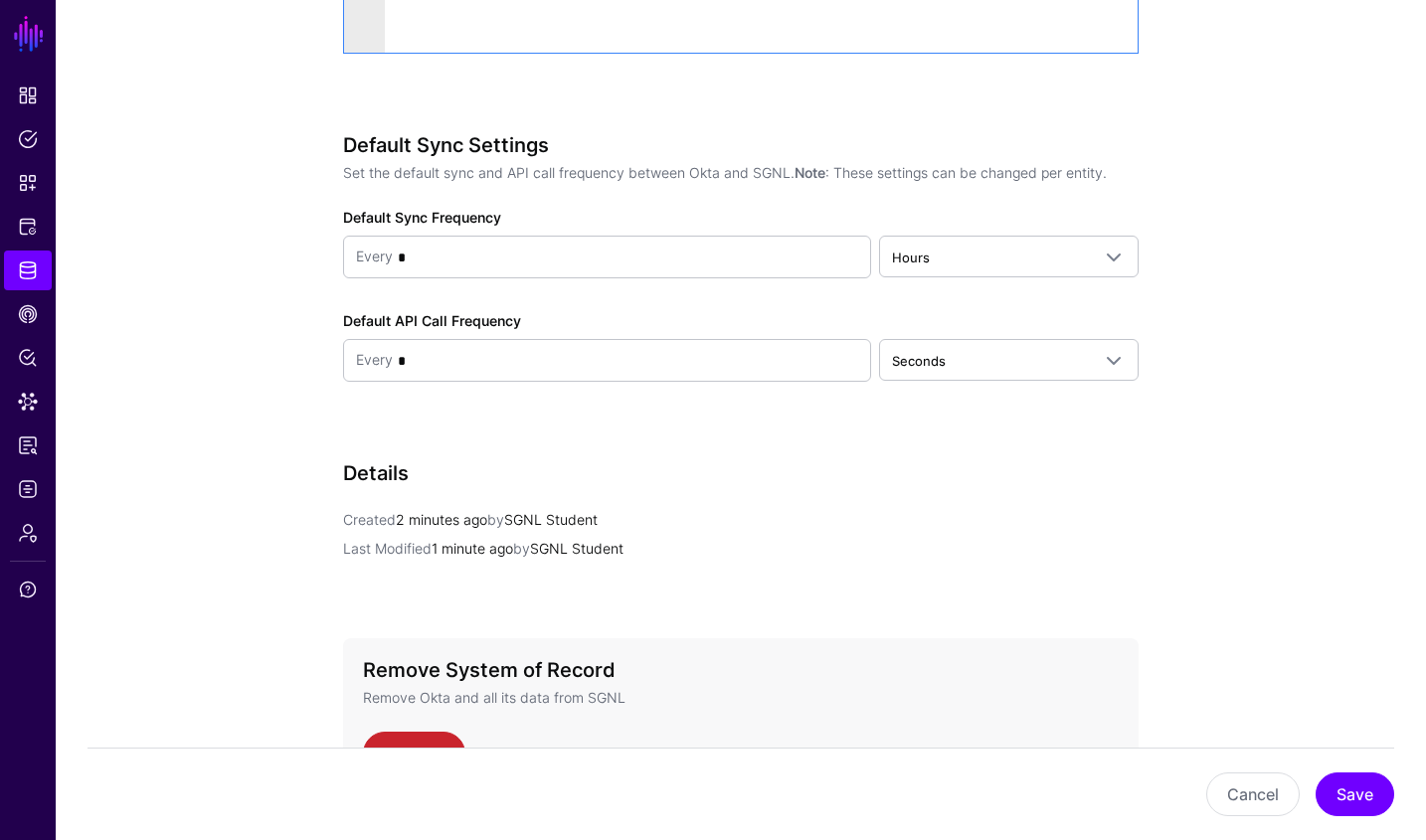 scroll, scrollTop: 2455, scrollLeft: 0, axis: vertical 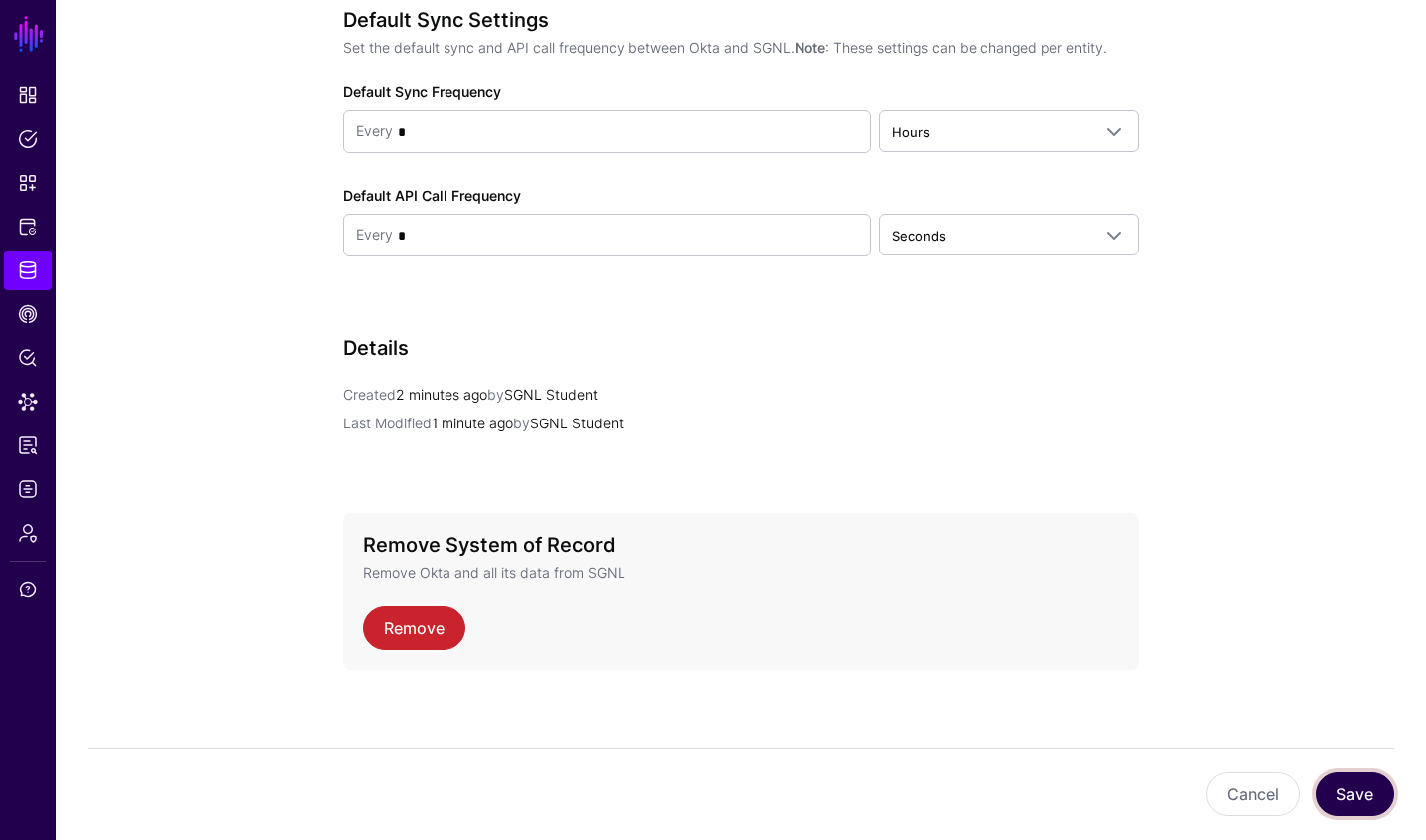 click on "Save" 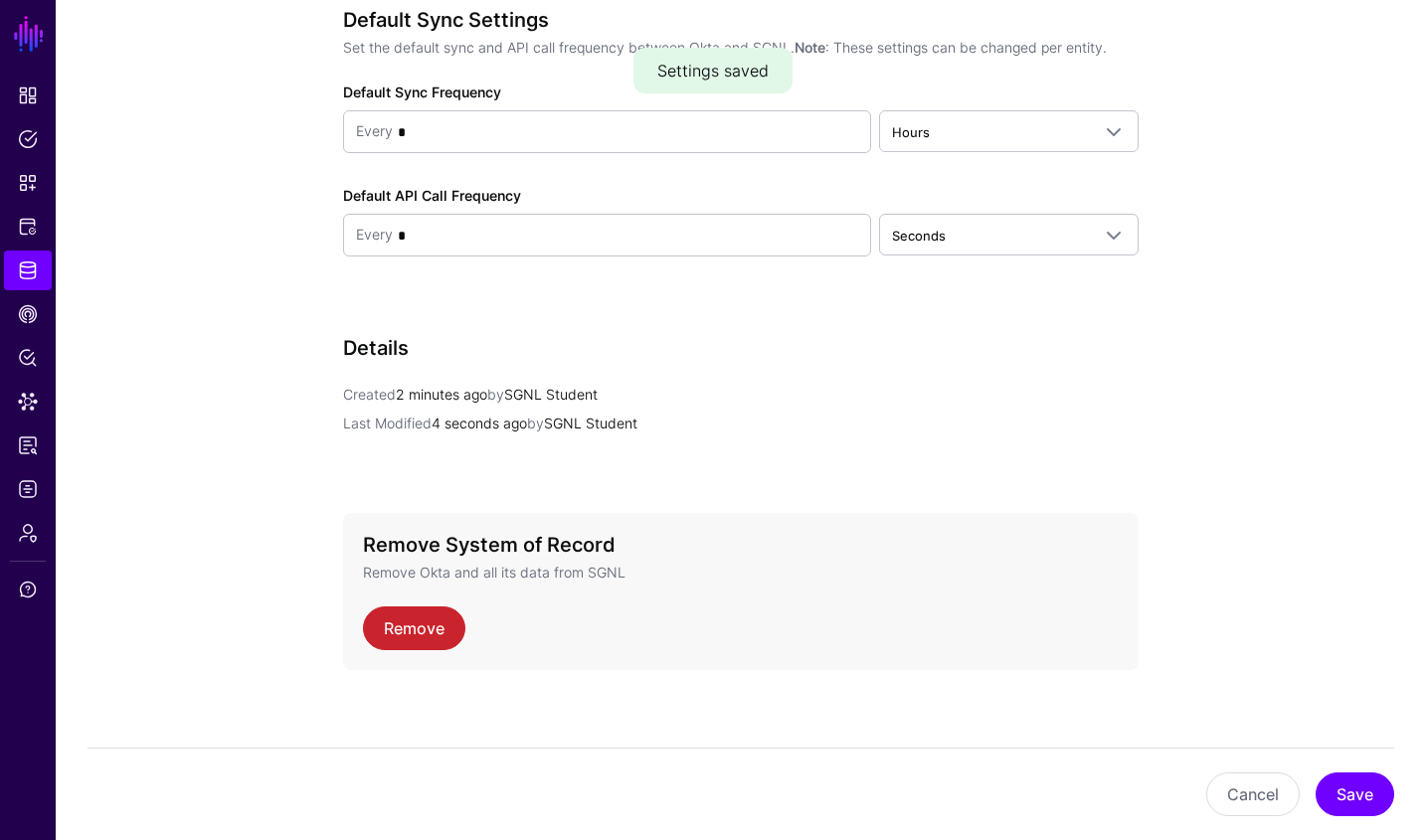 click on "**********" 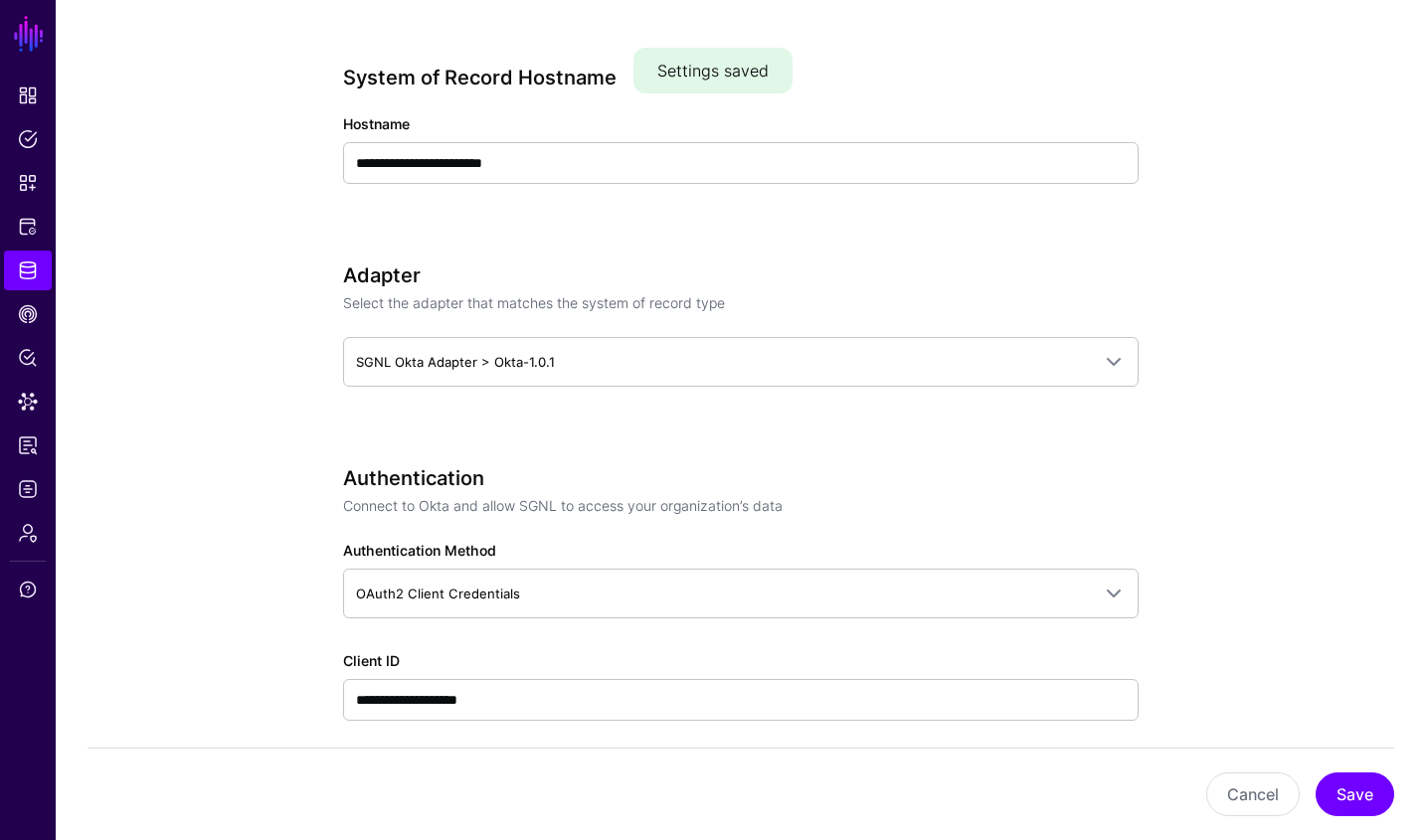 scroll, scrollTop: 0, scrollLeft: 0, axis: both 